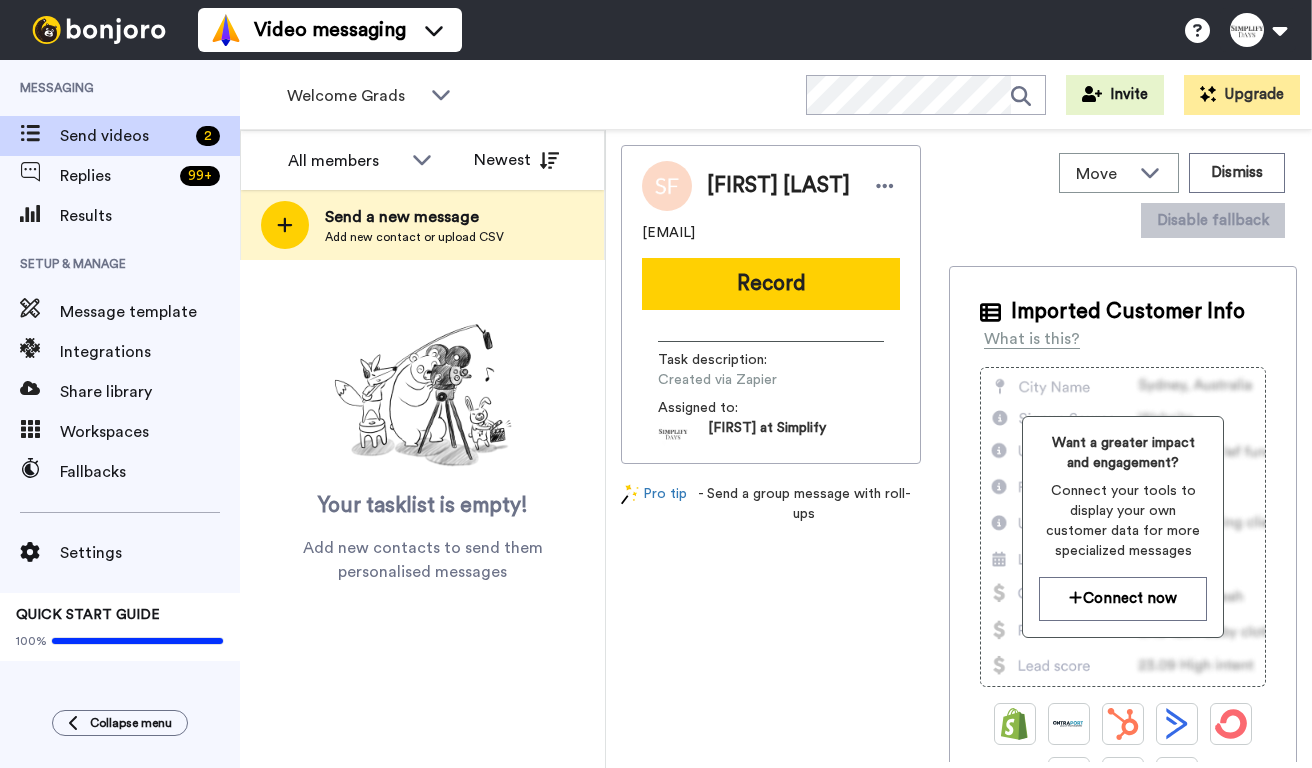 scroll, scrollTop: 0, scrollLeft: 0, axis: both 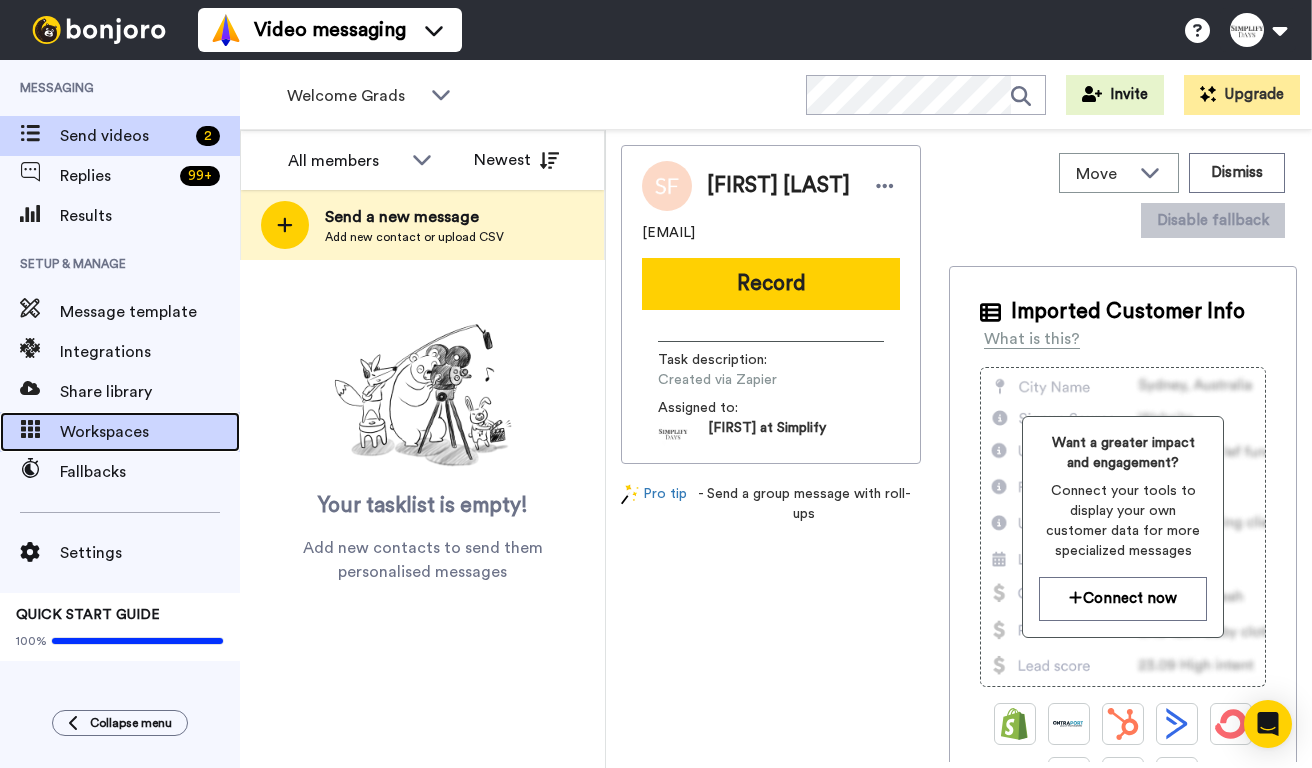click on "Workspaces" at bounding box center (150, 432) 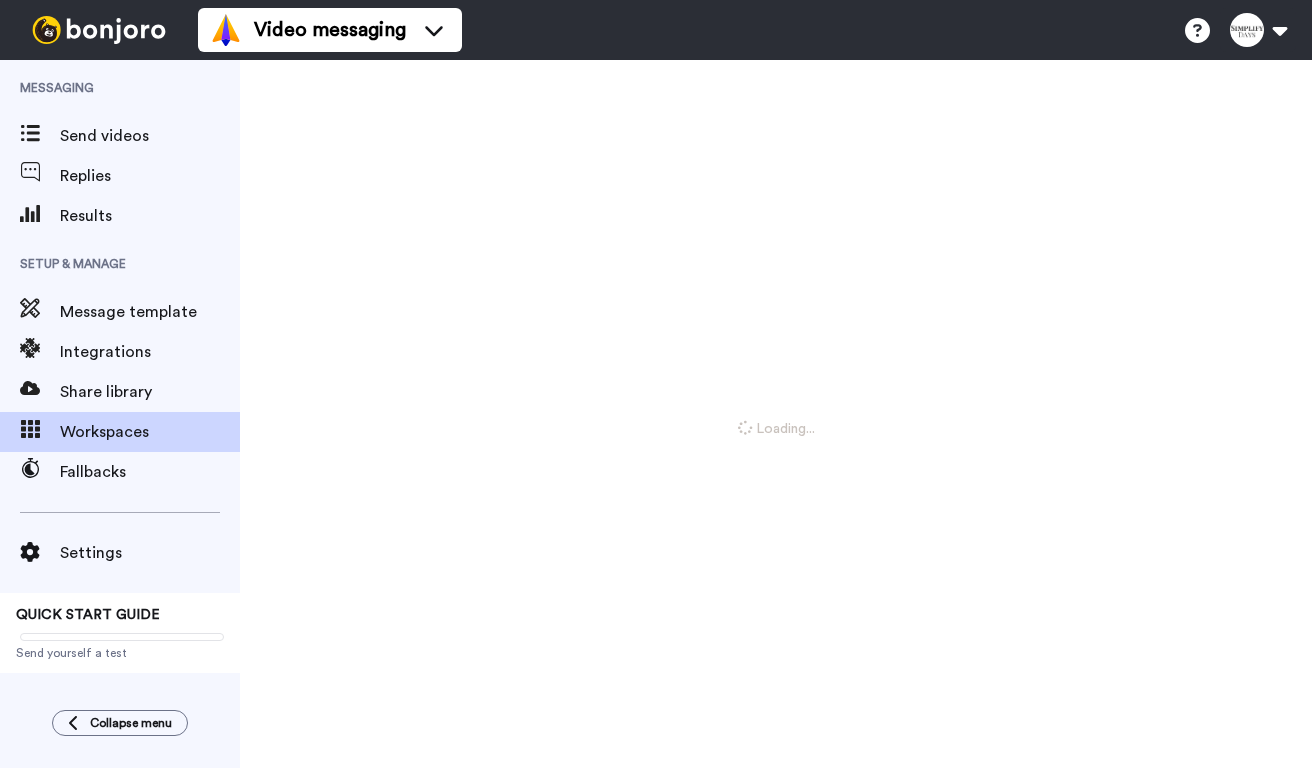 scroll, scrollTop: 0, scrollLeft: 0, axis: both 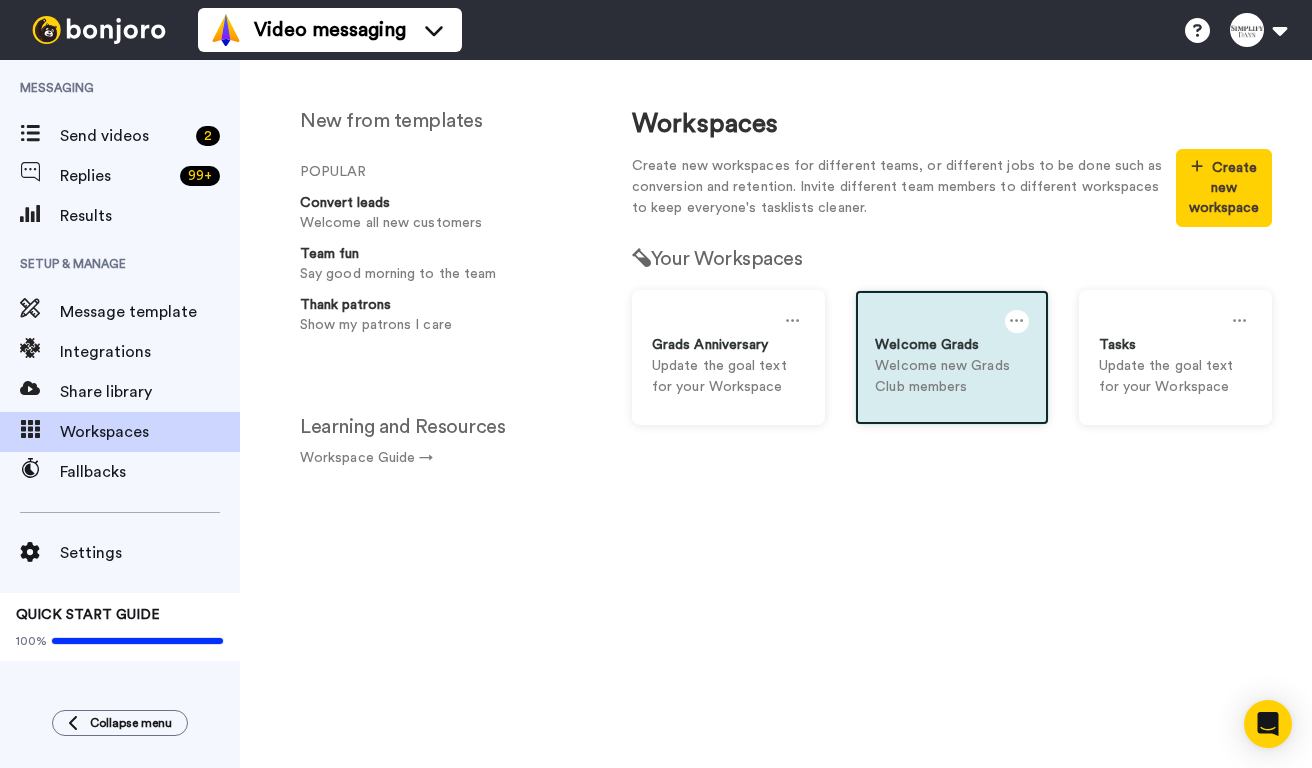 click at bounding box center (951, 322) 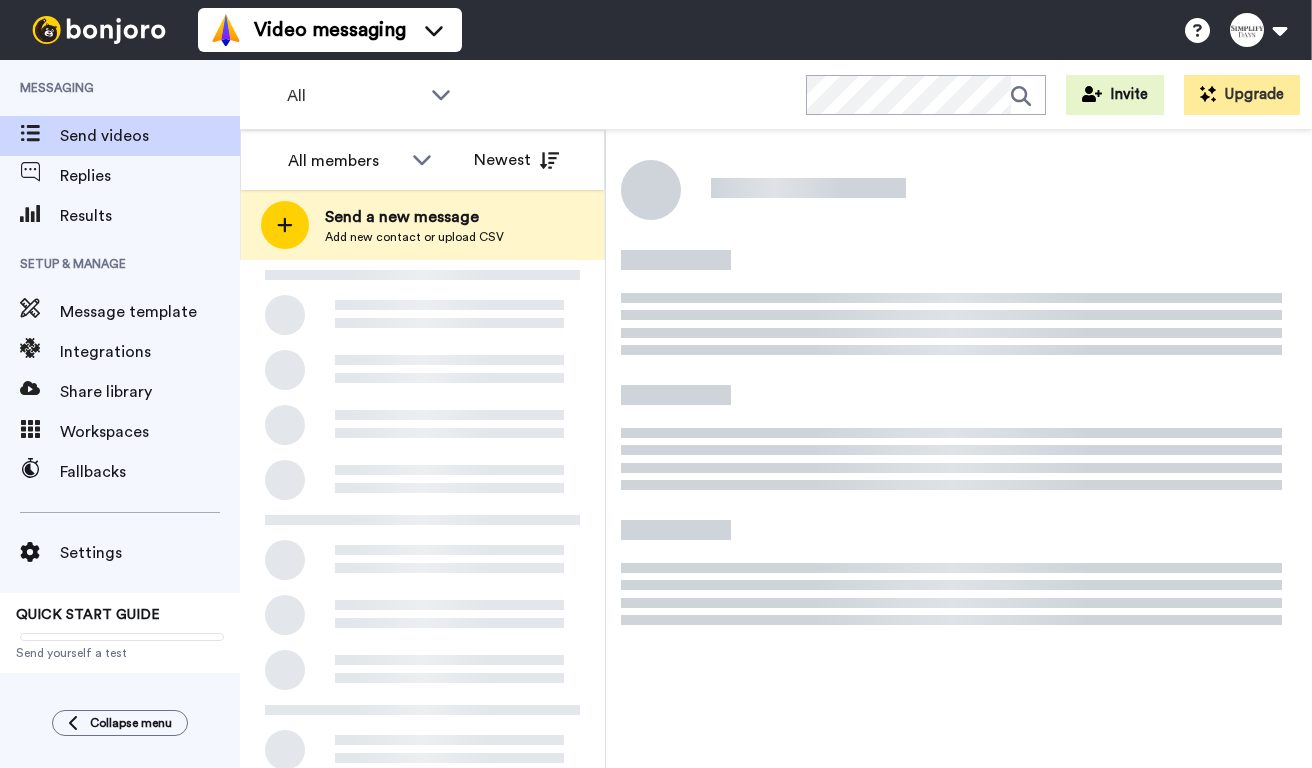 scroll, scrollTop: 0, scrollLeft: 0, axis: both 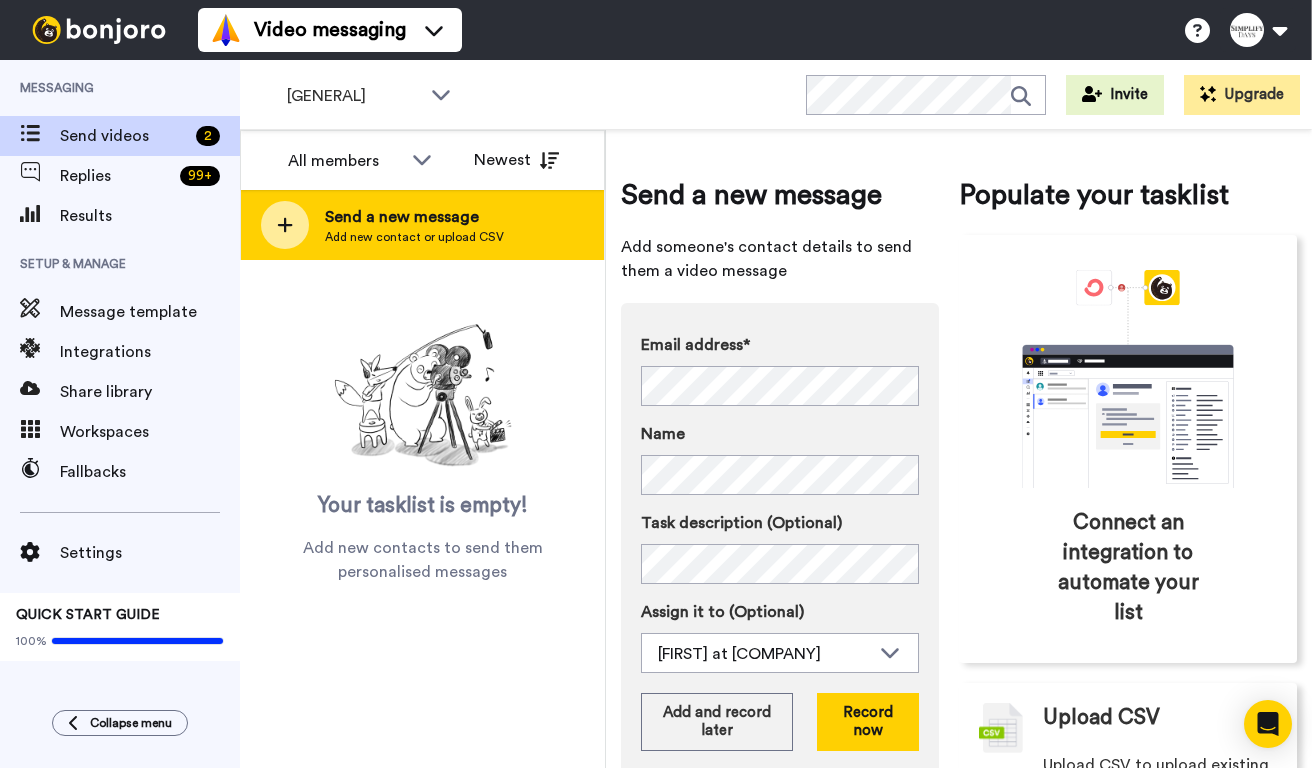 click on "Send a new message" at bounding box center [414, 217] 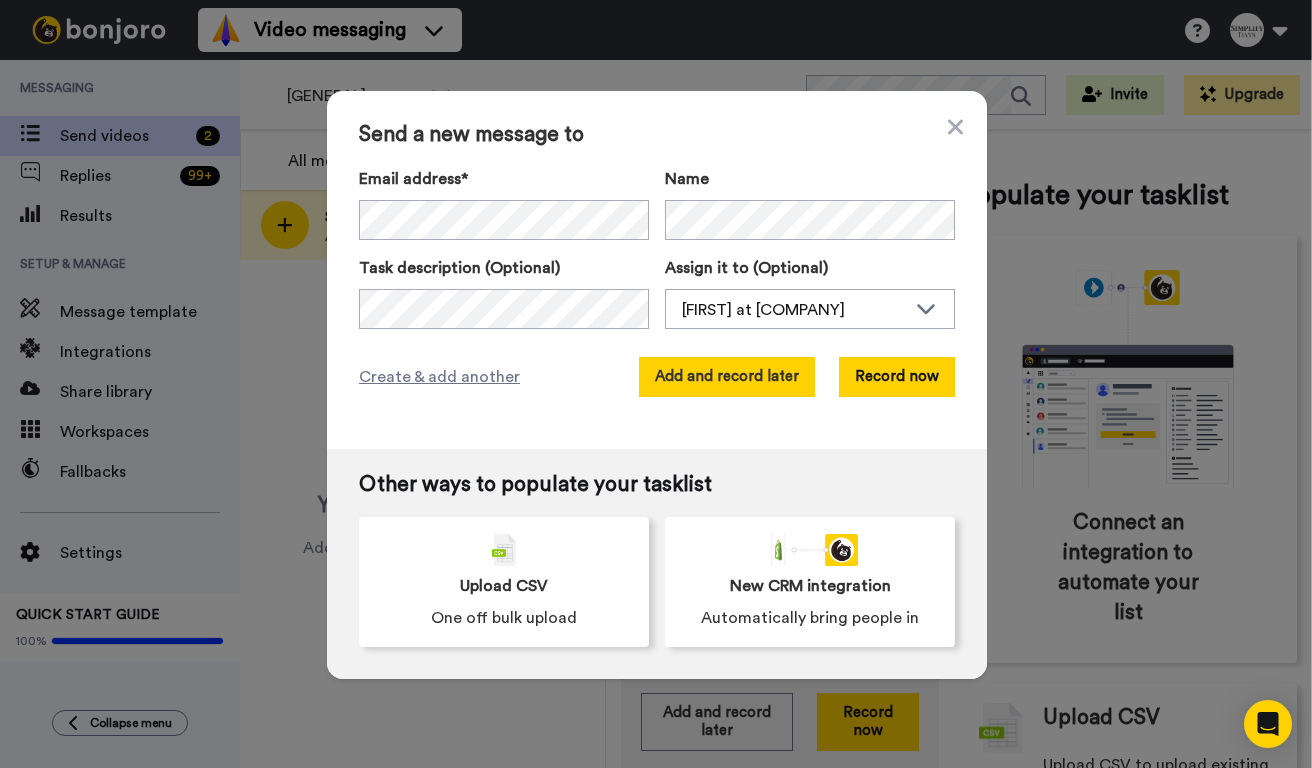 click on "Add and record later" at bounding box center [727, 377] 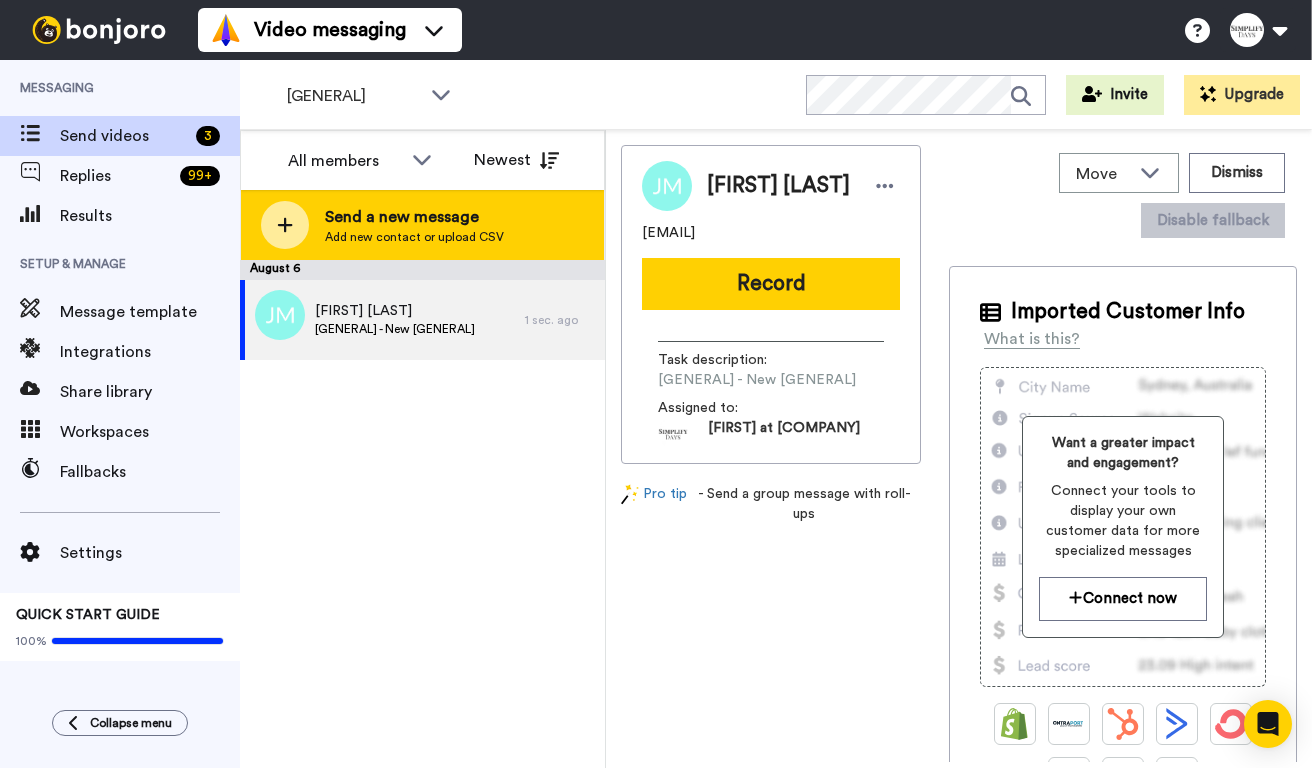 click on "Add new contact or upload CSV" at bounding box center [414, 237] 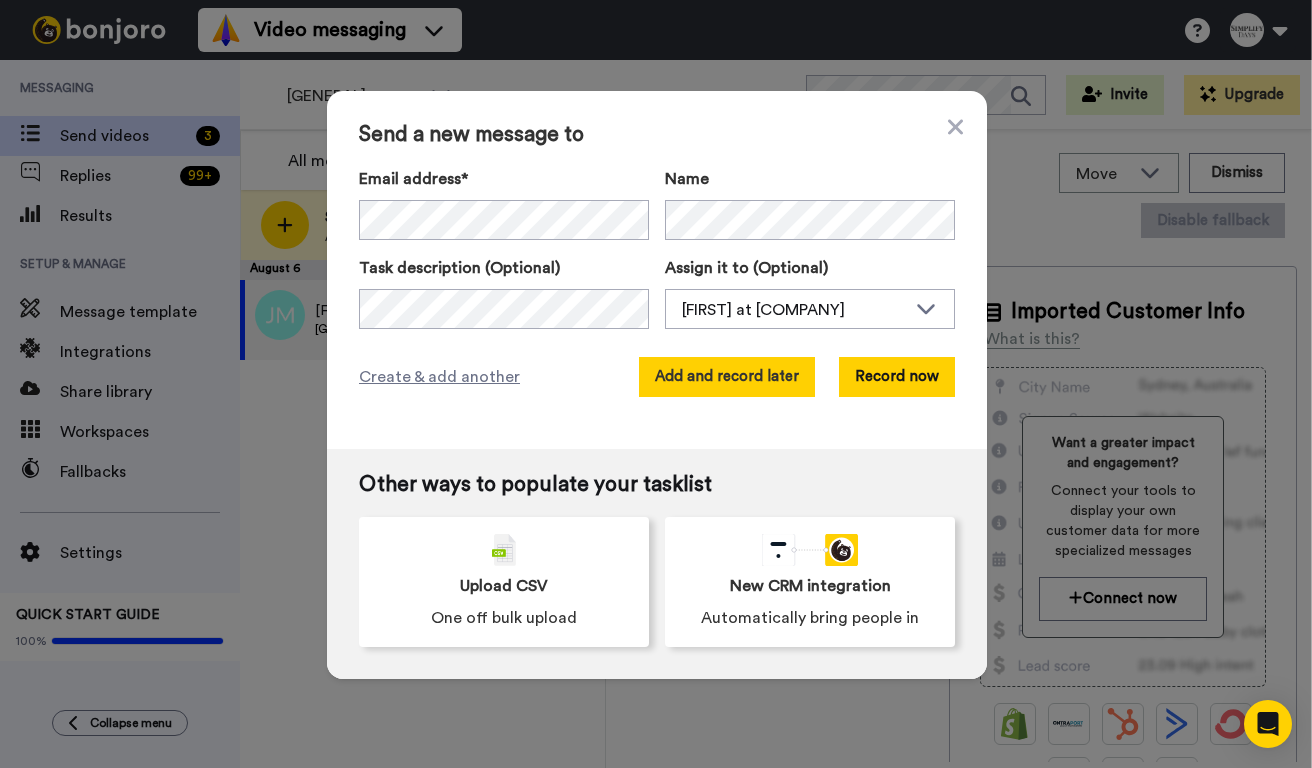 click on "Add and record later" at bounding box center [727, 377] 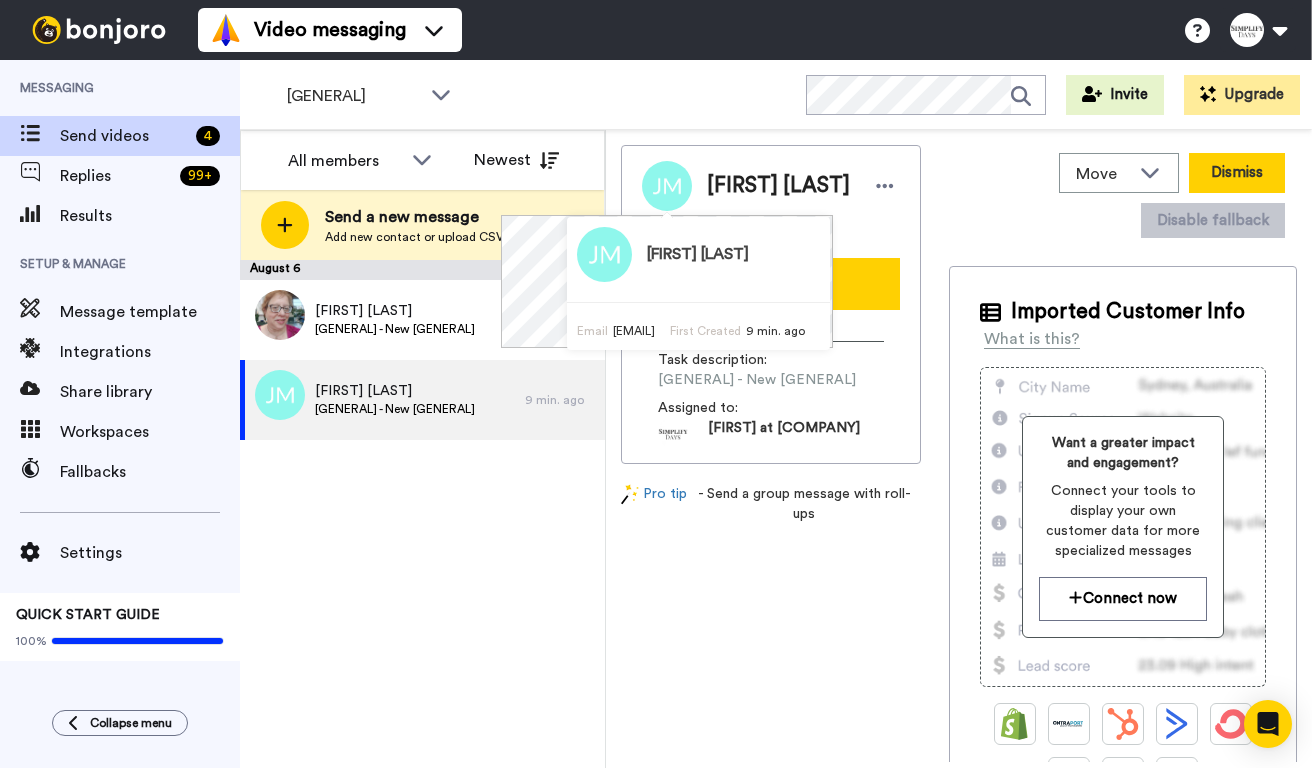 click on "Dismiss" at bounding box center [1237, 173] 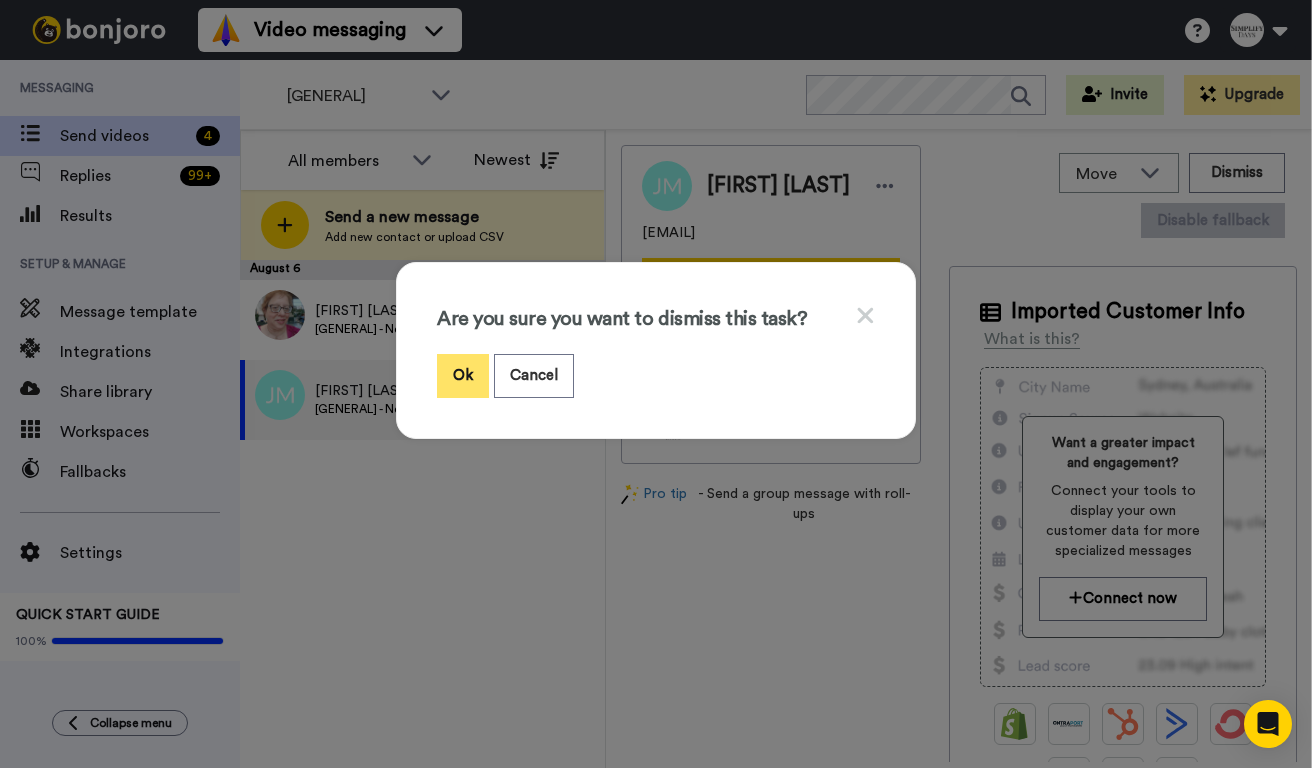click on "Ok" at bounding box center (463, 375) 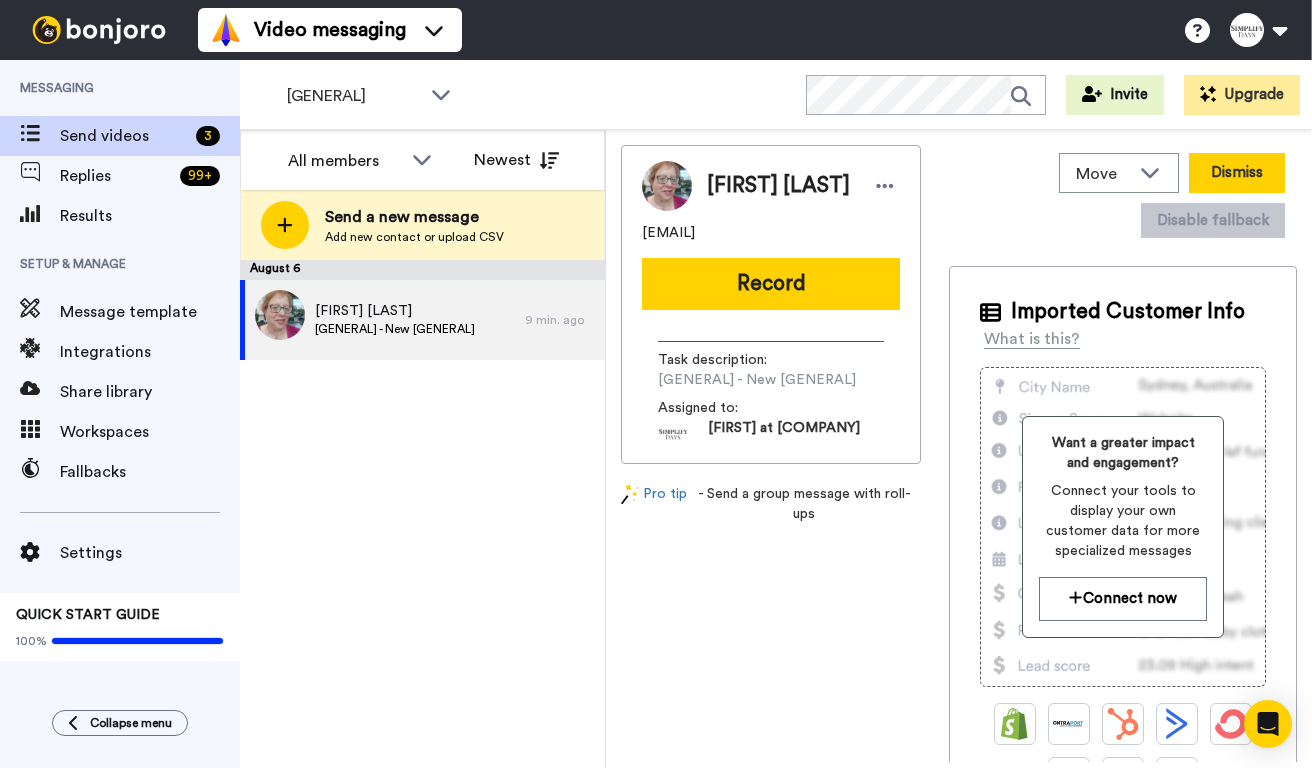 click on "Dismiss" at bounding box center (1237, 173) 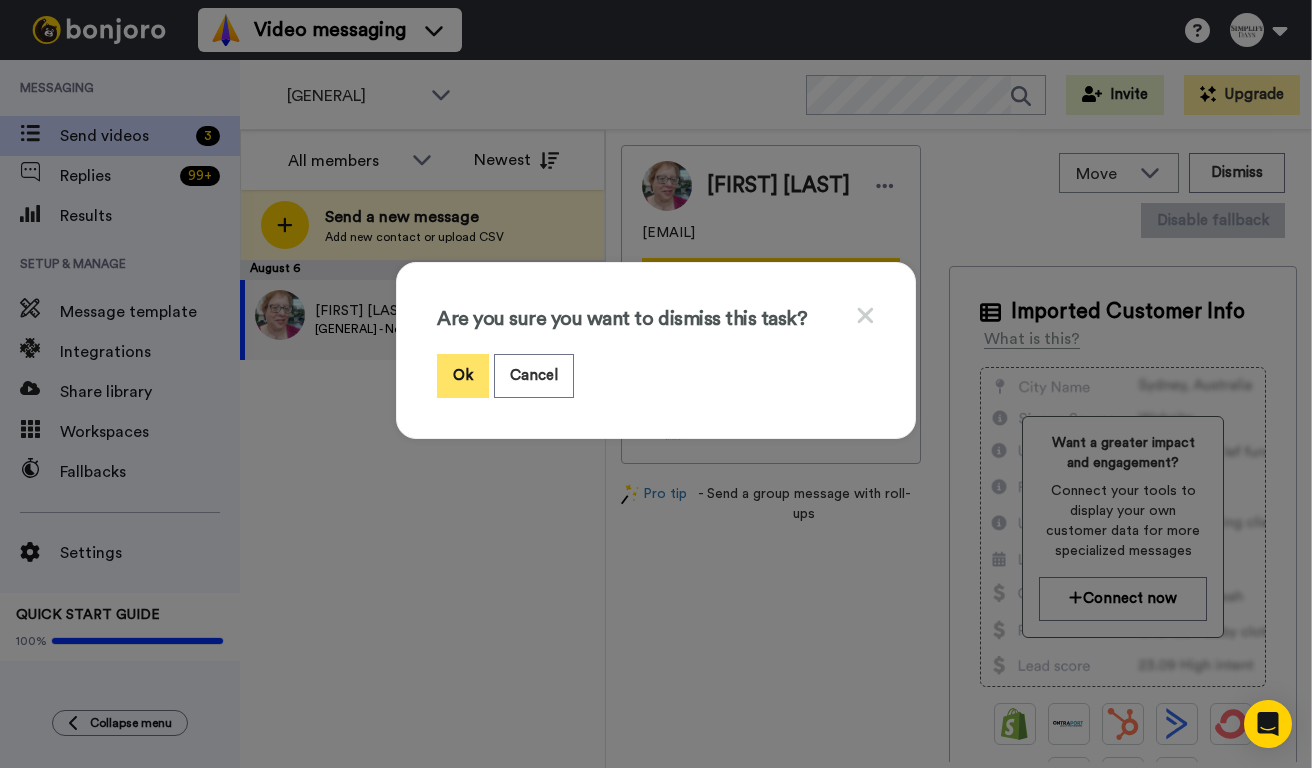 click on "Ok" at bounding box center [463, 375] 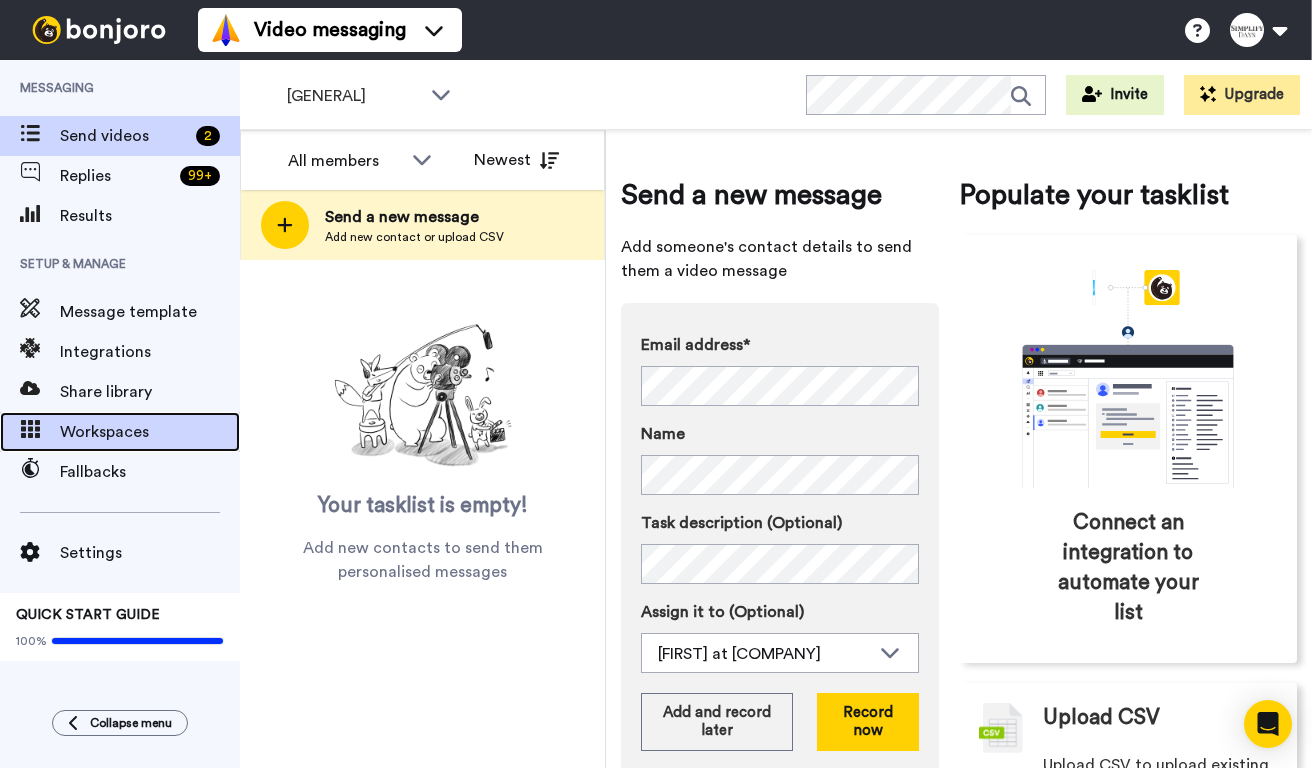 click on "Workspaces" at bounding box center (150, 432) 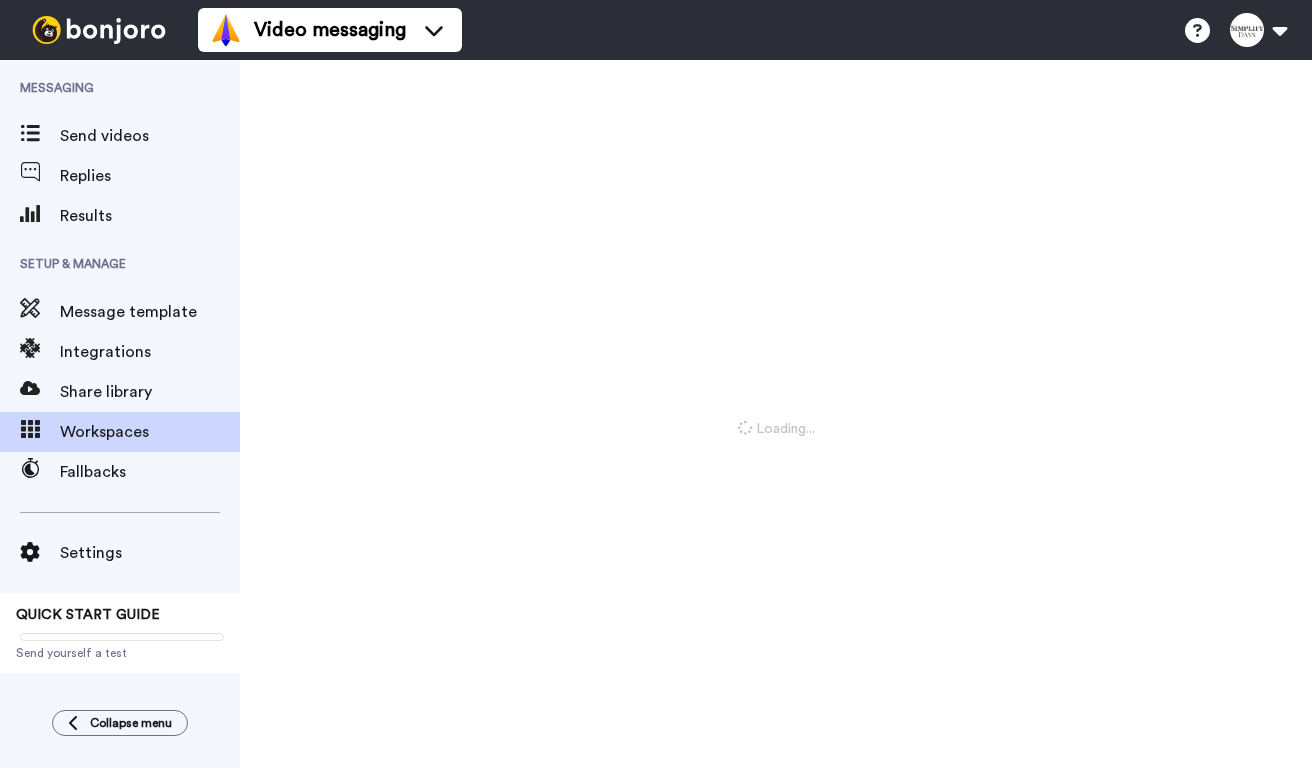 scroll, scrollTop: 0, scrollLeft: 0, axis: both 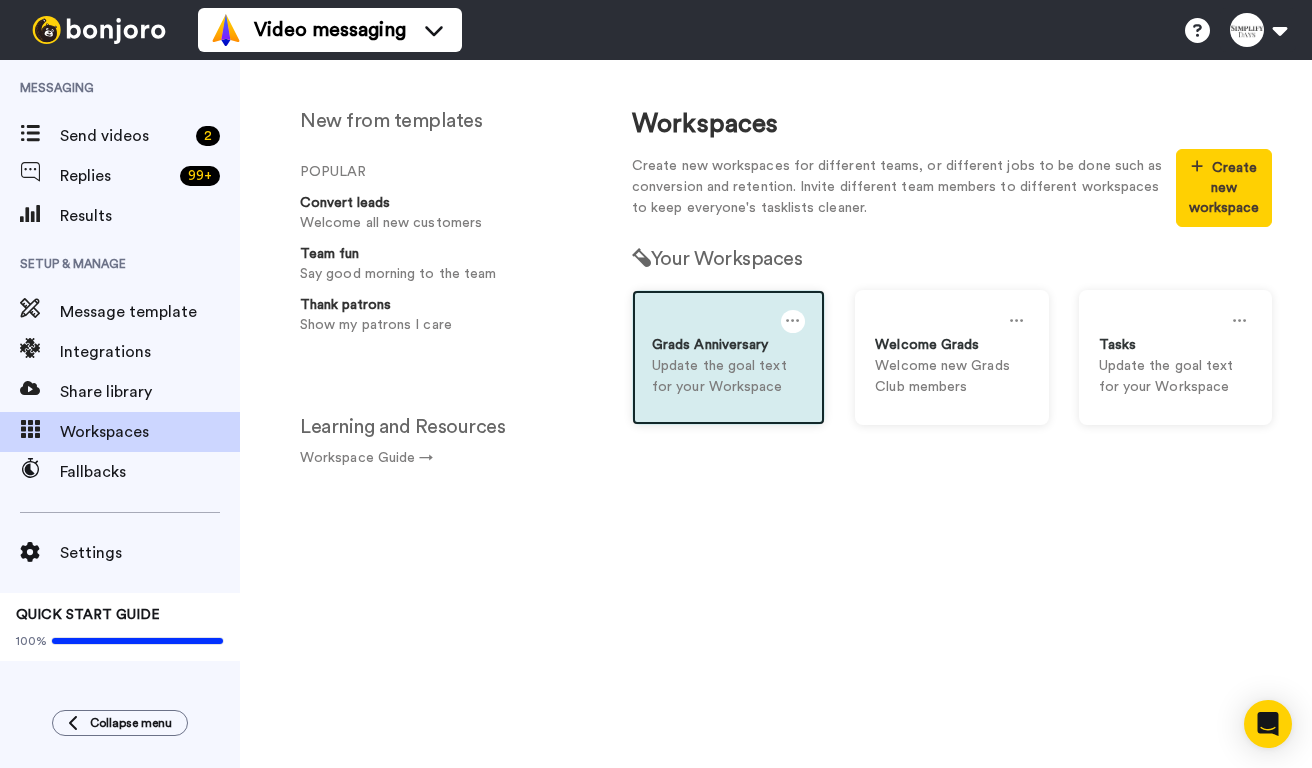 click on "Grads Anniversary" at bounding box center [728, 345] 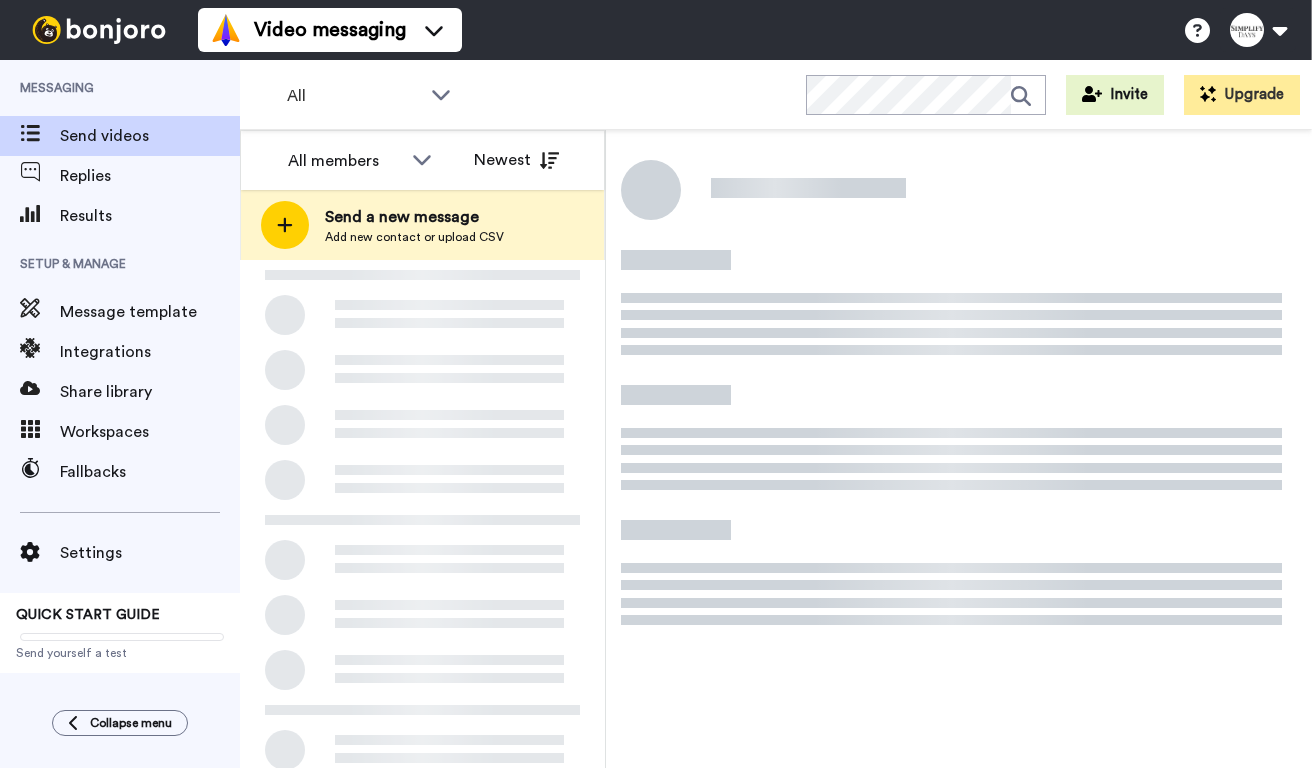 scroll, scrollTop: 0, scrollLeft: 0, axis: both 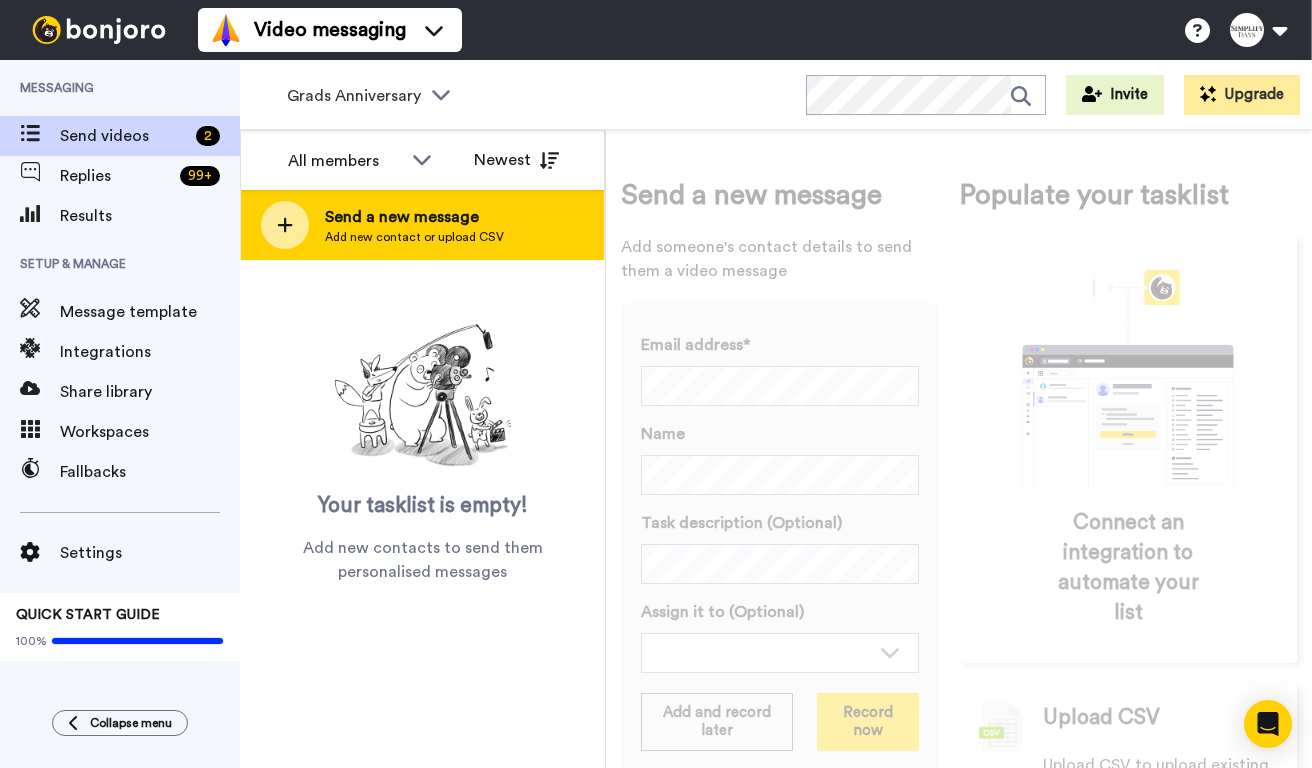 click on "Send a new message Add new contact or upload CSV" at bounding box center (422, 225) 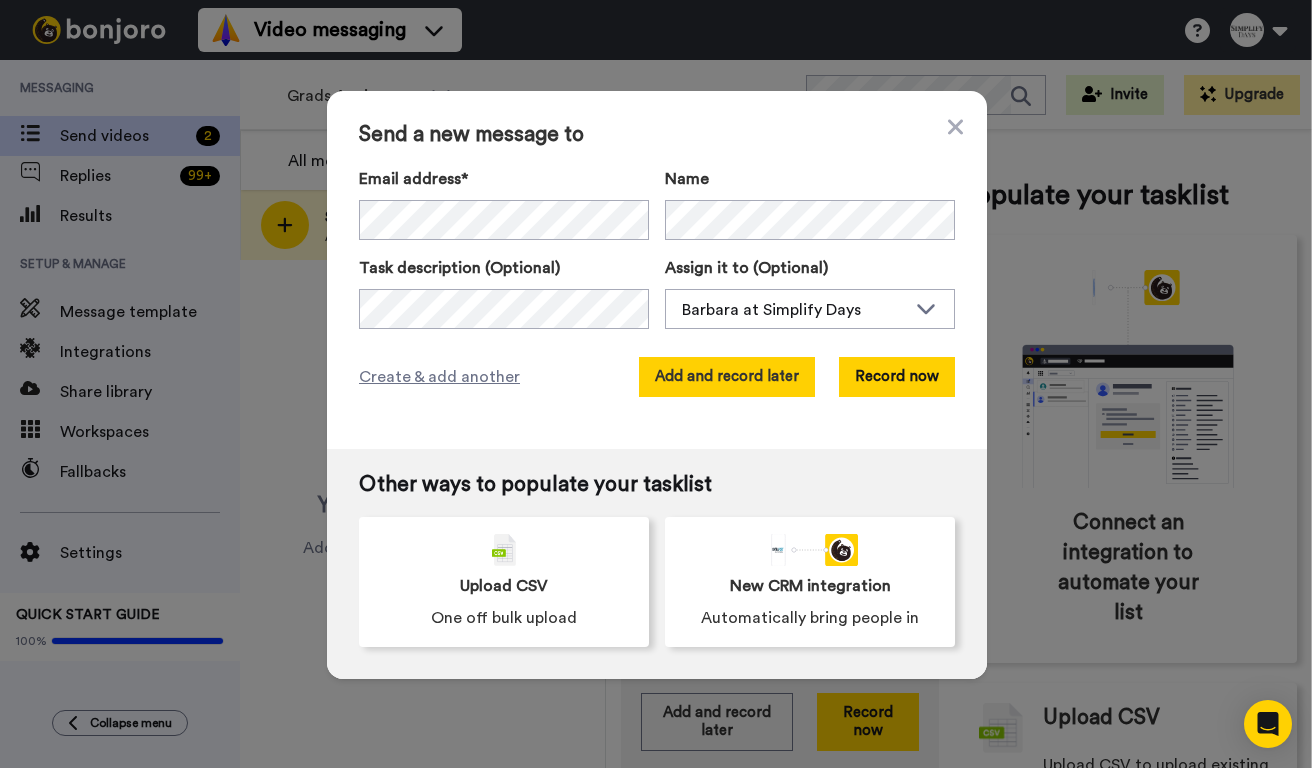 click on "Add and record later" at bounding box center (727, 377) 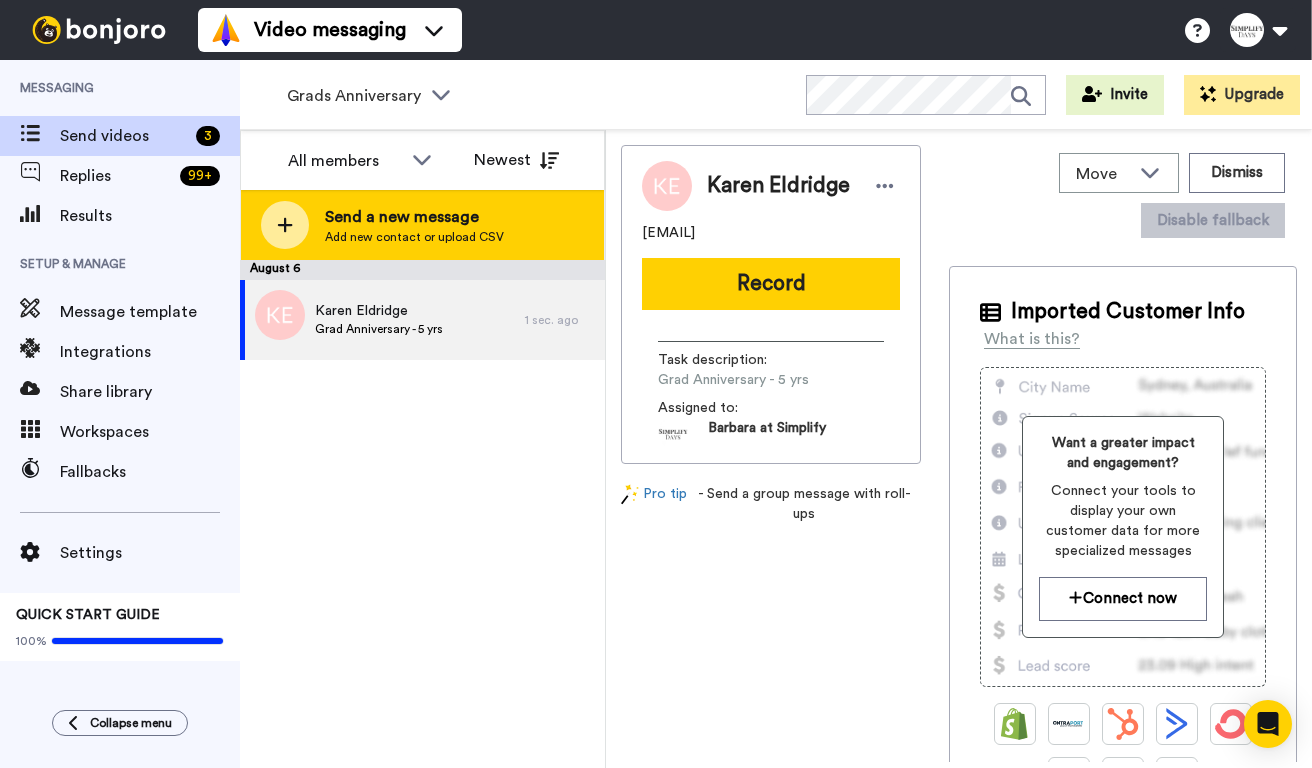click on "Send a new message Add new contact or upload CSV" at bounding box center (422, 225) 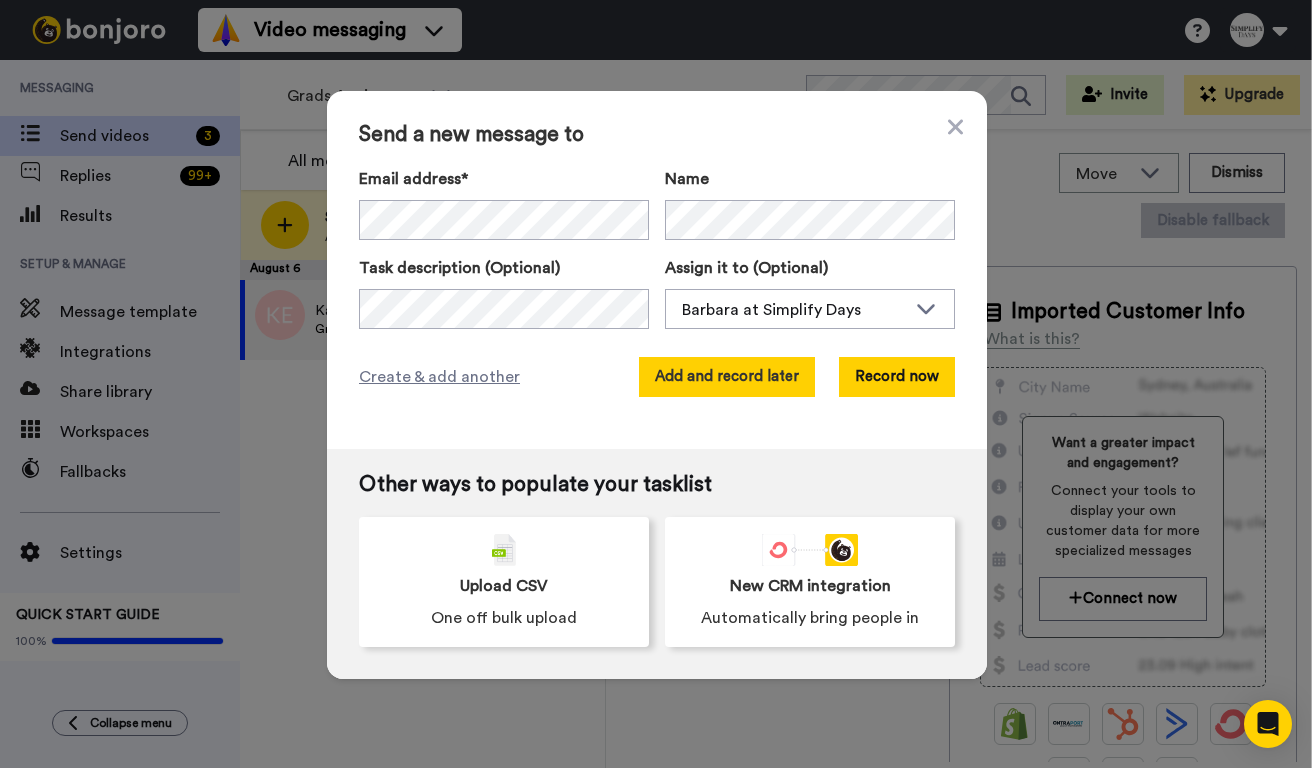 click on "Add and record later" at bounding box center [727, 377] 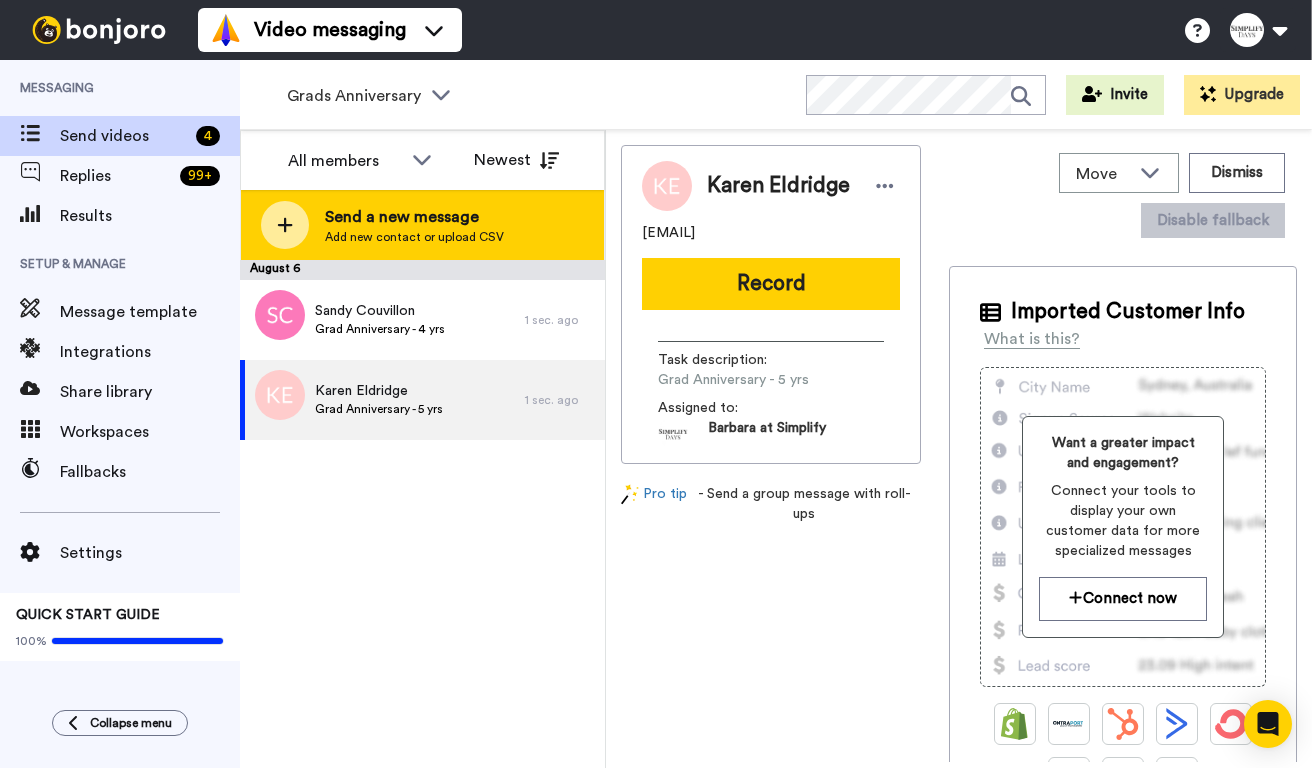 click on "Send a new message Add new contact or upload CSV" at bounding box center (422, 225) 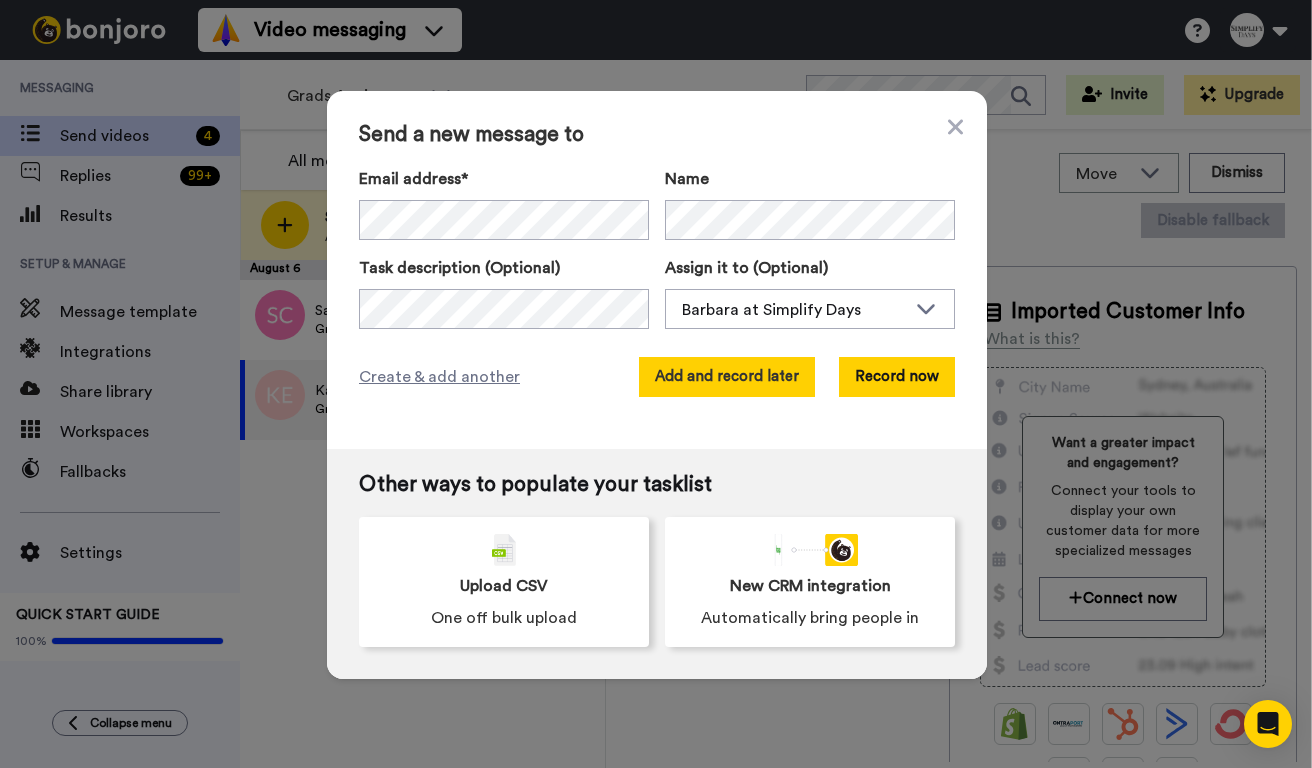 click on "Add and record later" at bounding box center [727, 377] 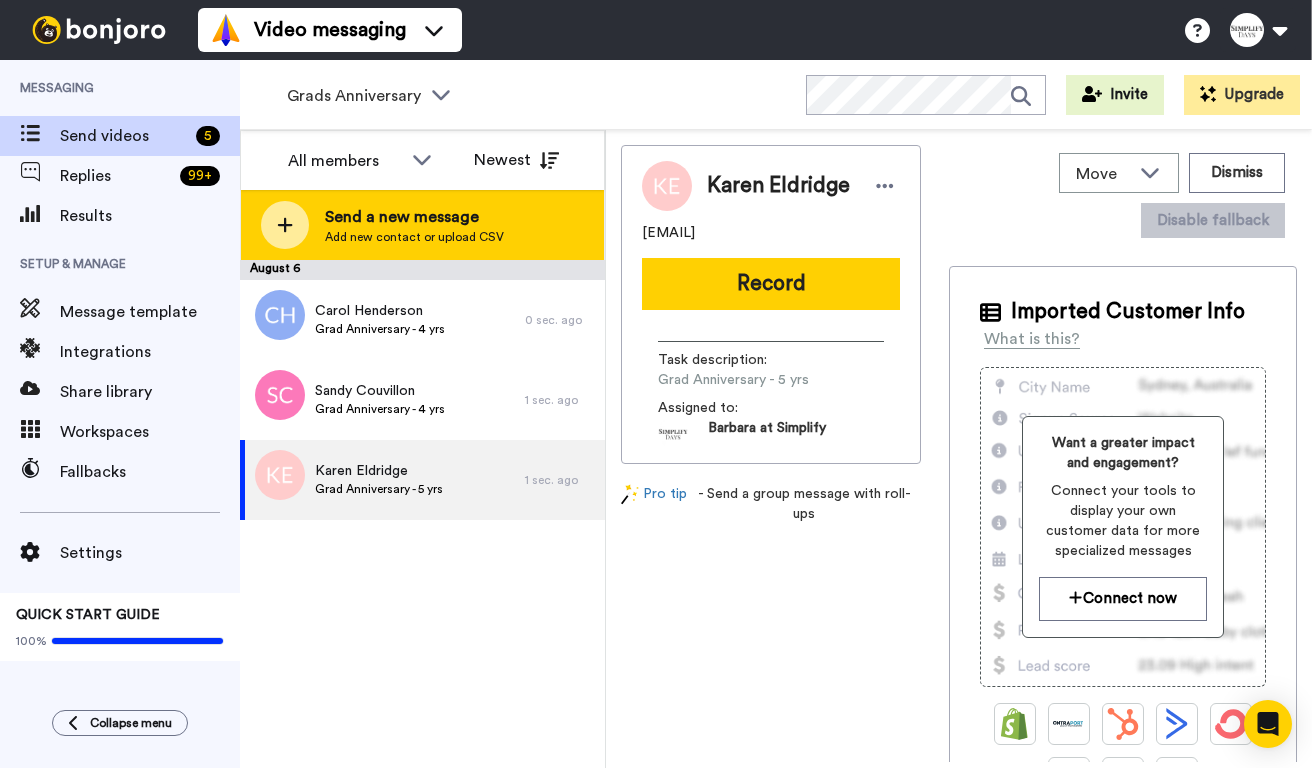 click on "Send a new message" at bounding box center (414, 217) 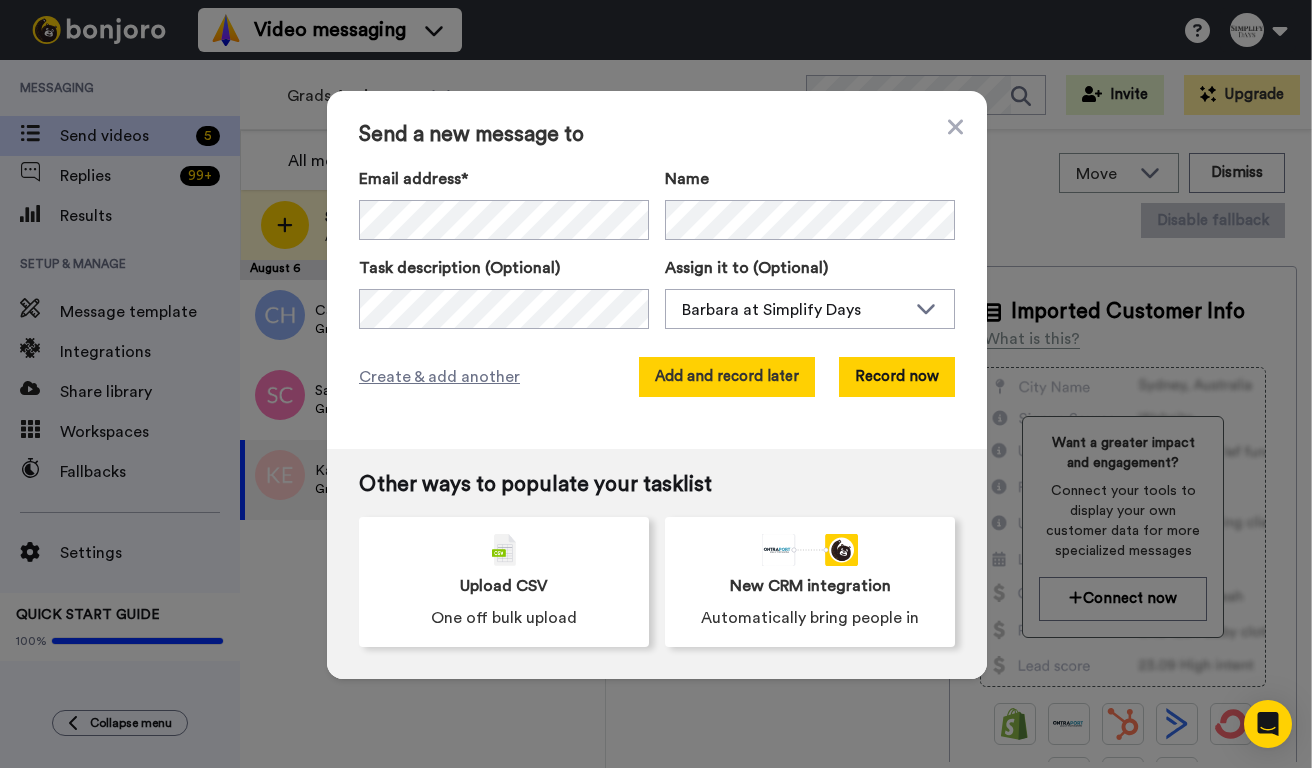 click on "Add and record later" at bounding box center (727, 377) 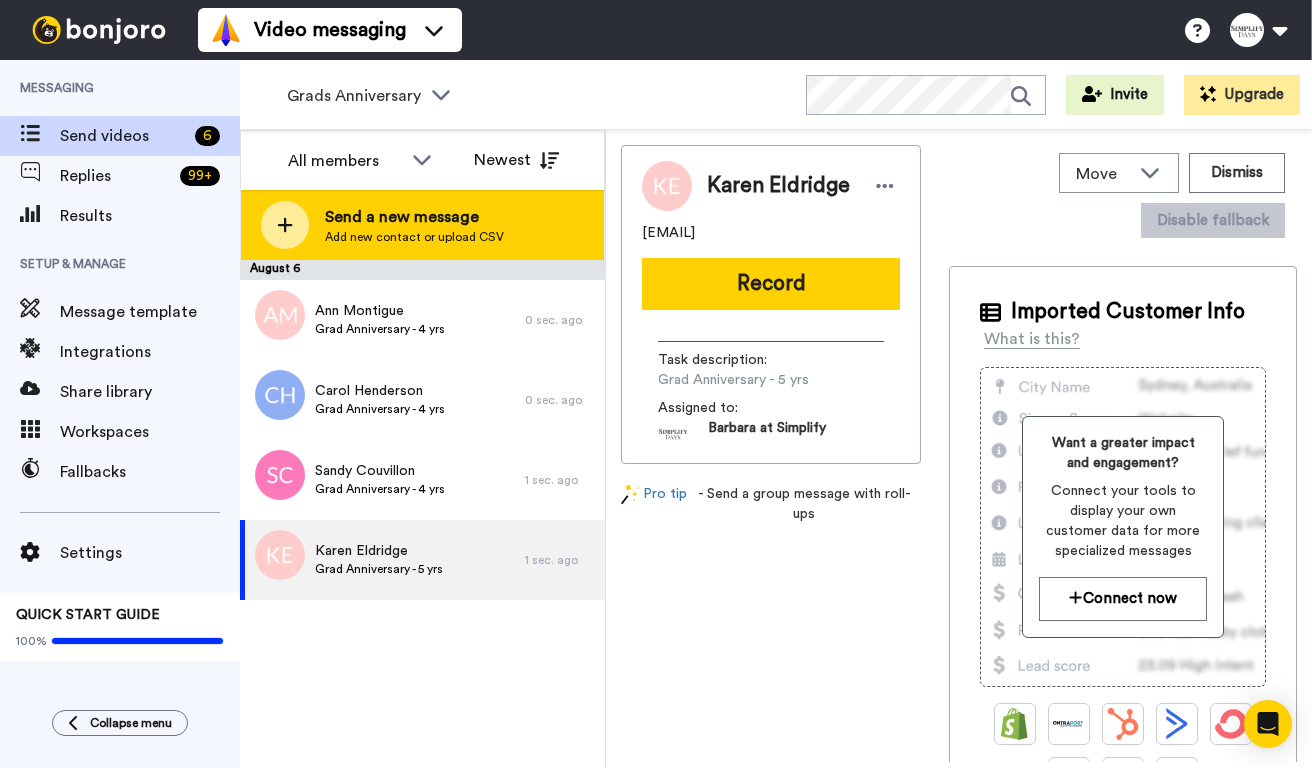 click on "Send a new message" at bounding box center [414, 217] 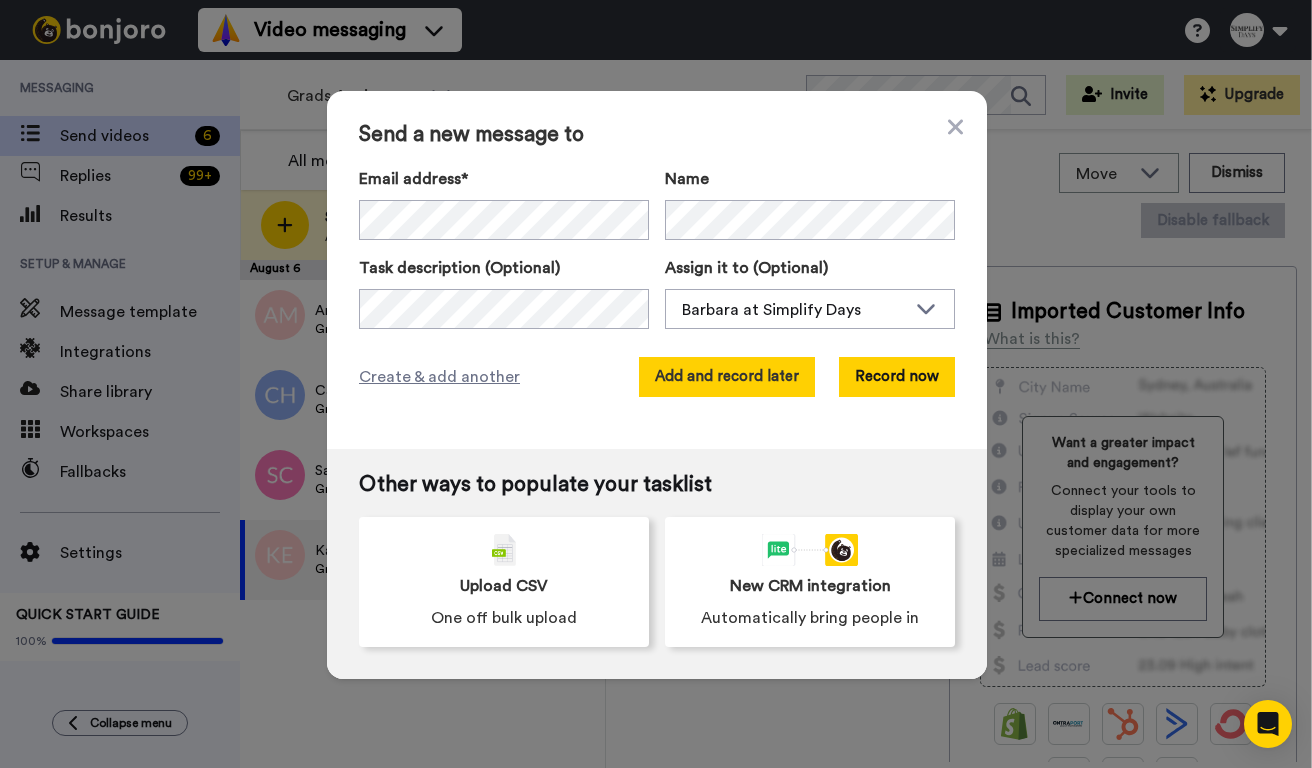 click on "Add and record later" at bounding box center [727, 377] 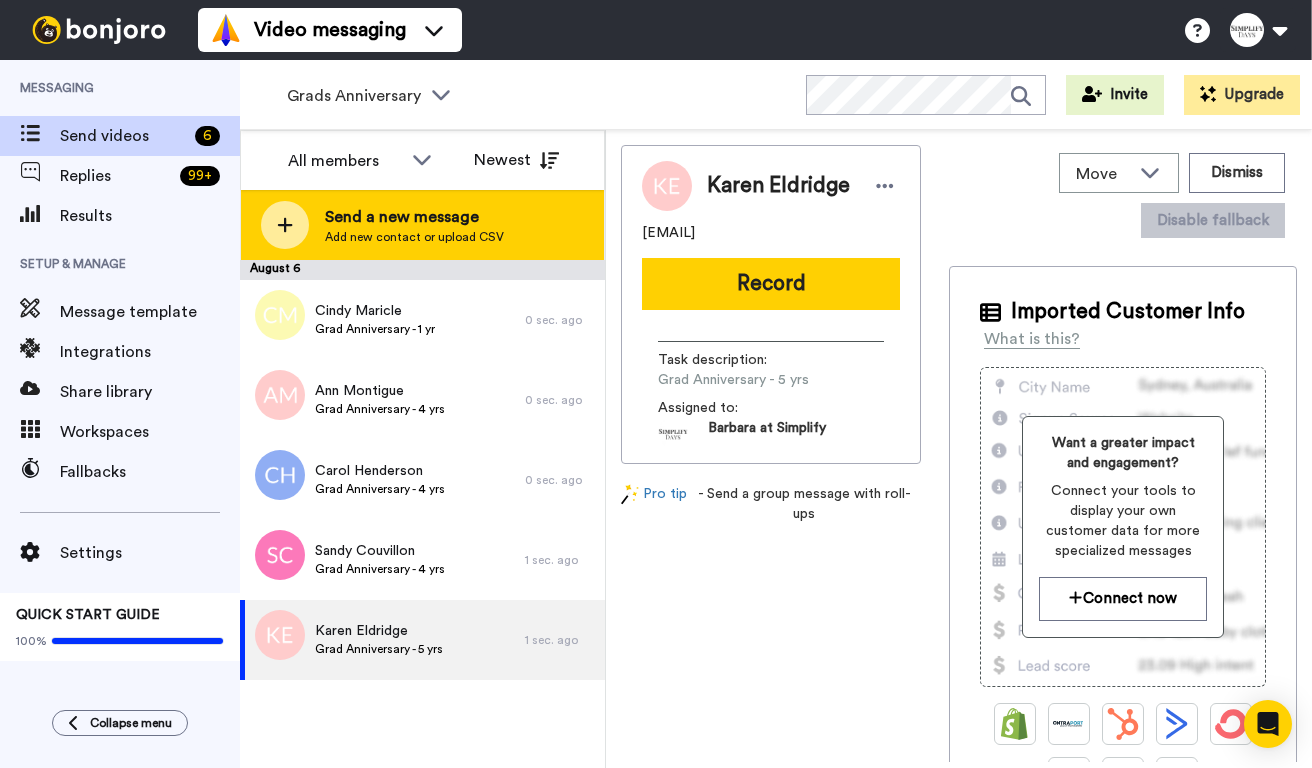 click on "Send a new message Add new contact or upload CSV" at bounding box center [422, 225] 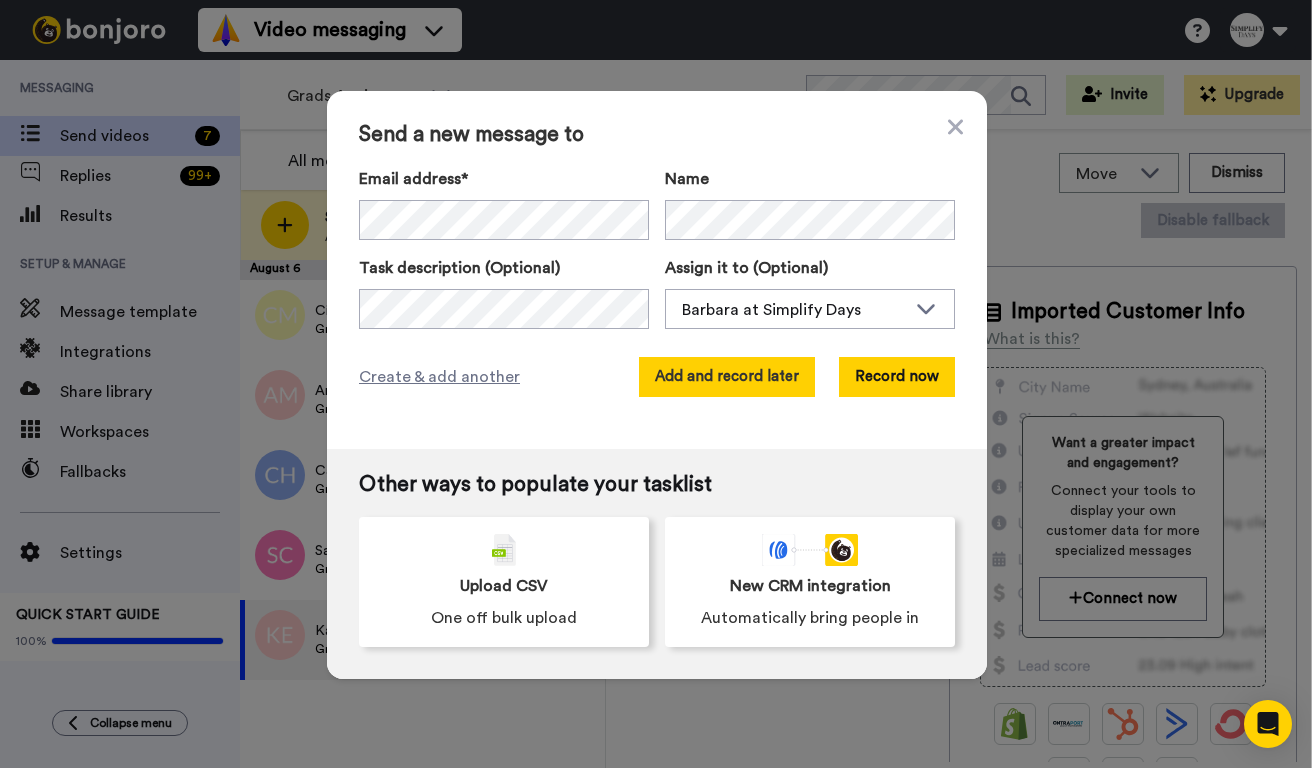 click on "Add and record later" at bounding box center (727, 377) 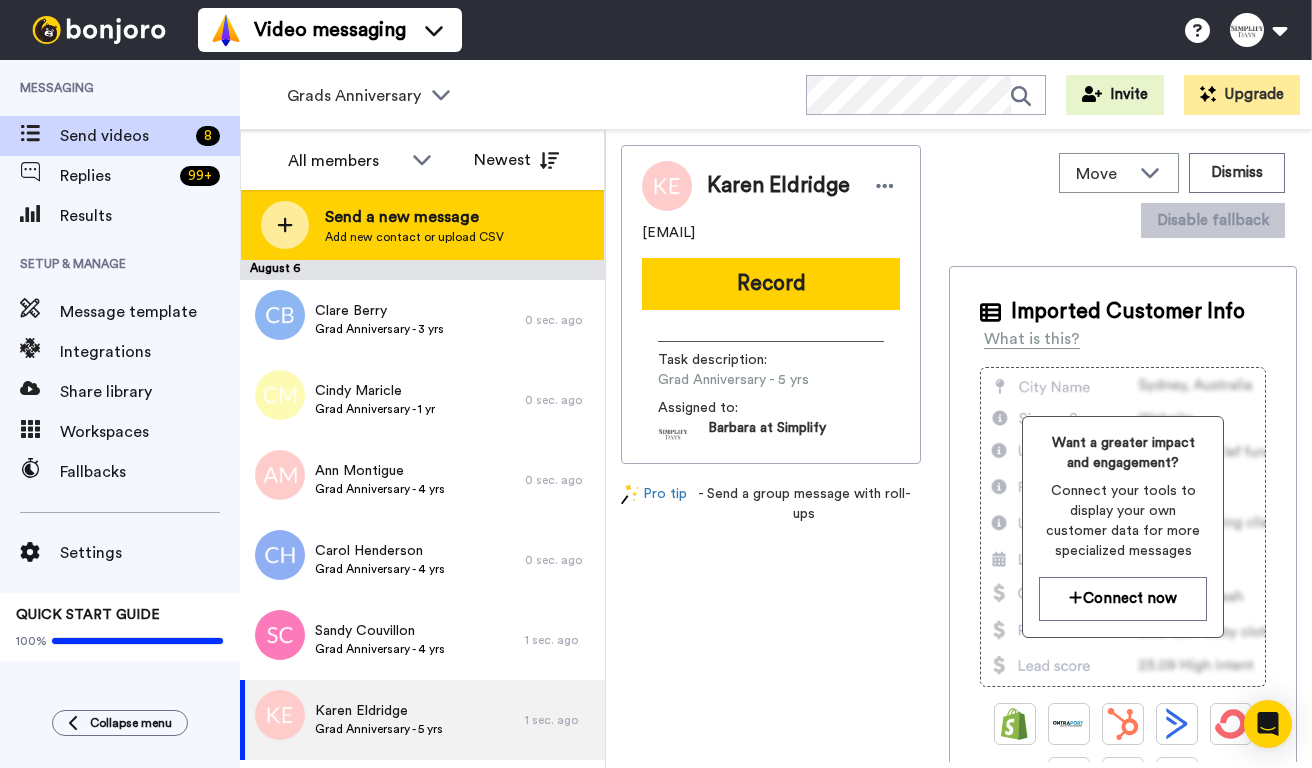 click on "Add new contact or upload CSV" at bounding box center [414, 237] 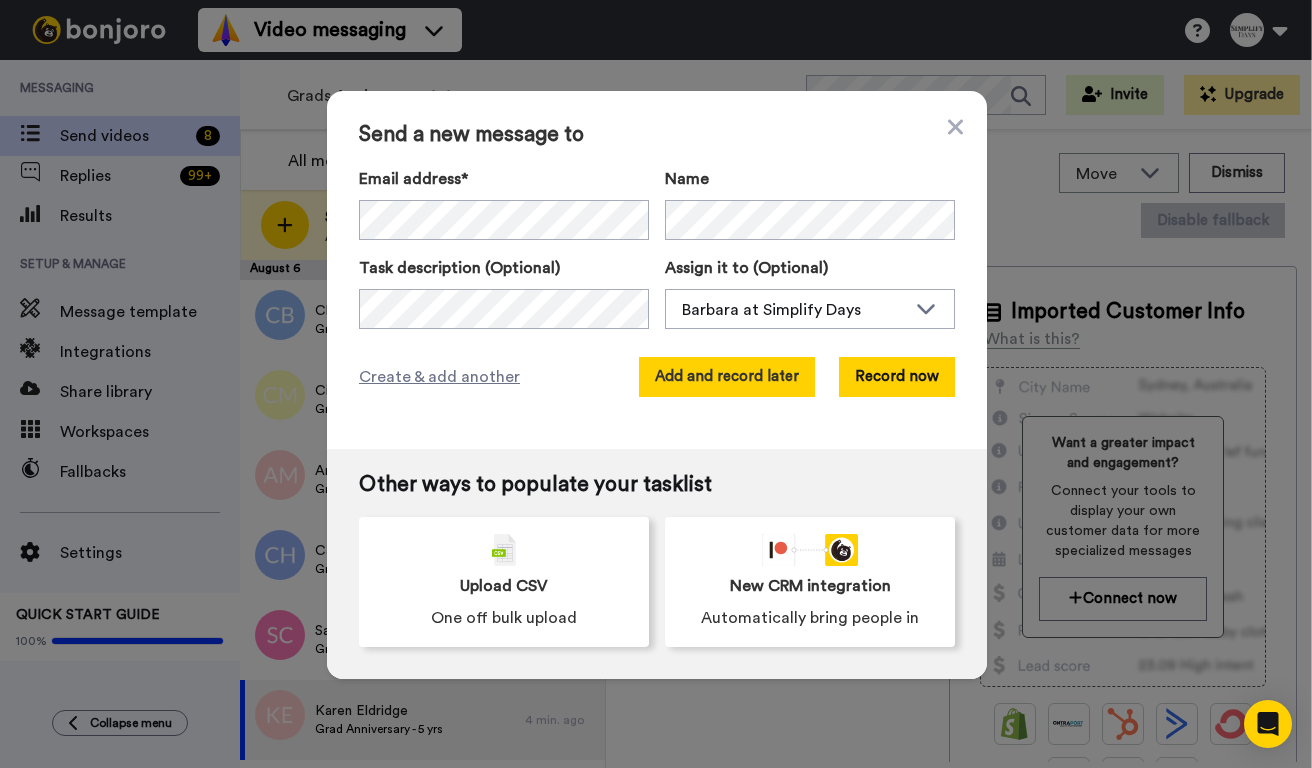 click on "Add and record later" at bounding box center (727, 377) 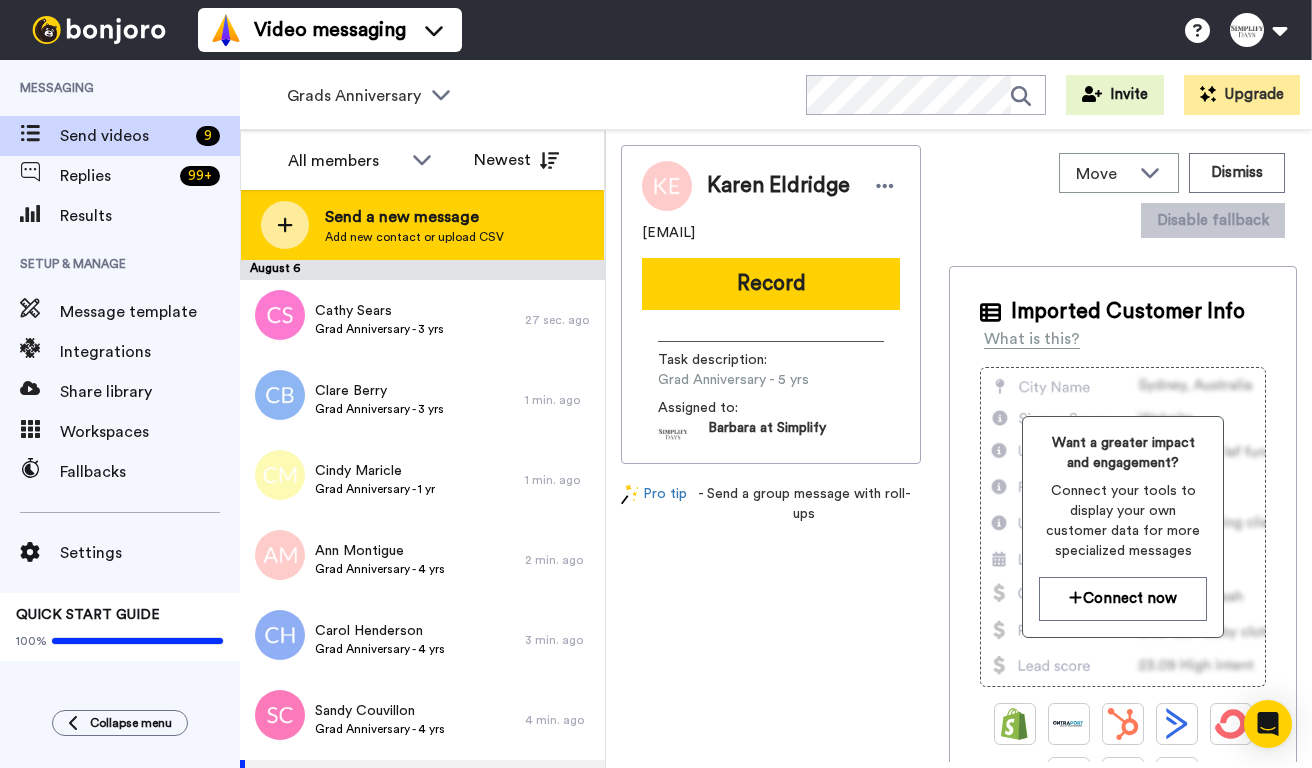 click on "Send a new message Add new contact or upload CSV" at bounding box center [422, 225] 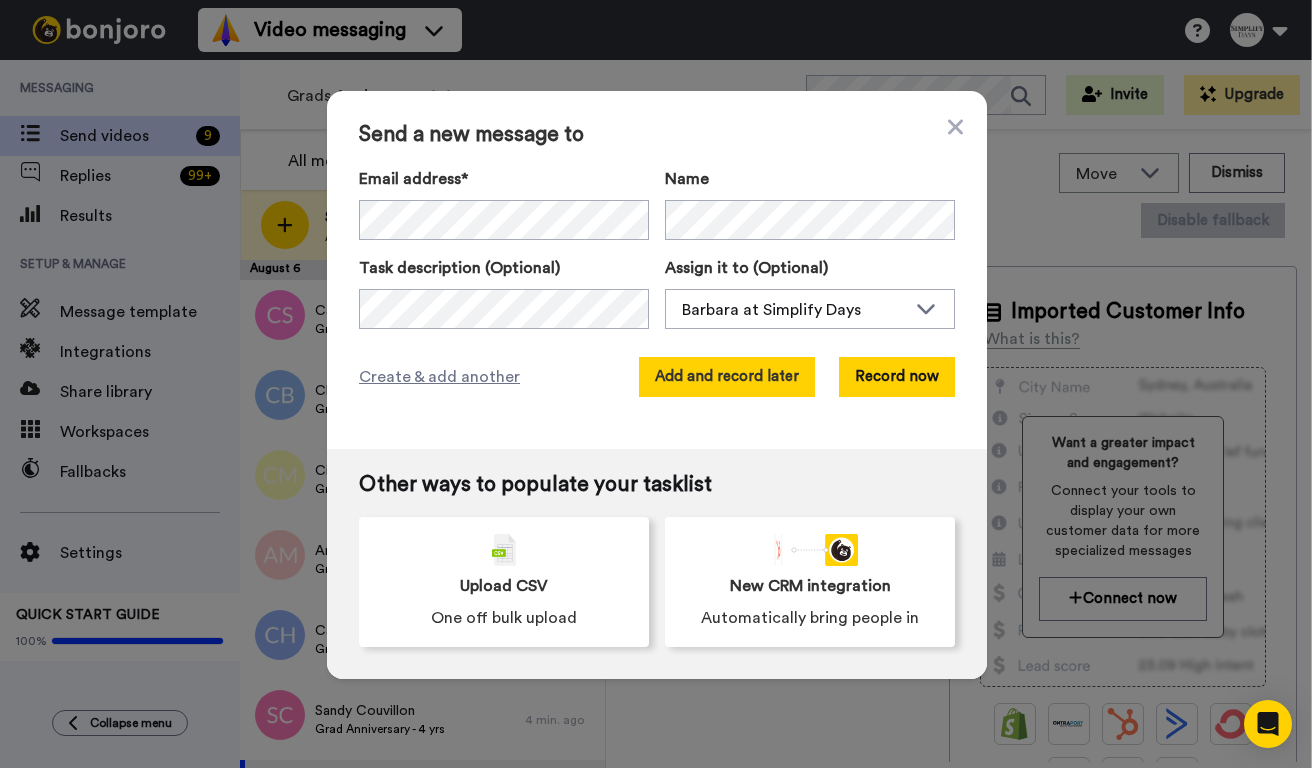 click on "Add and record later" at bounding box center [727, 377] 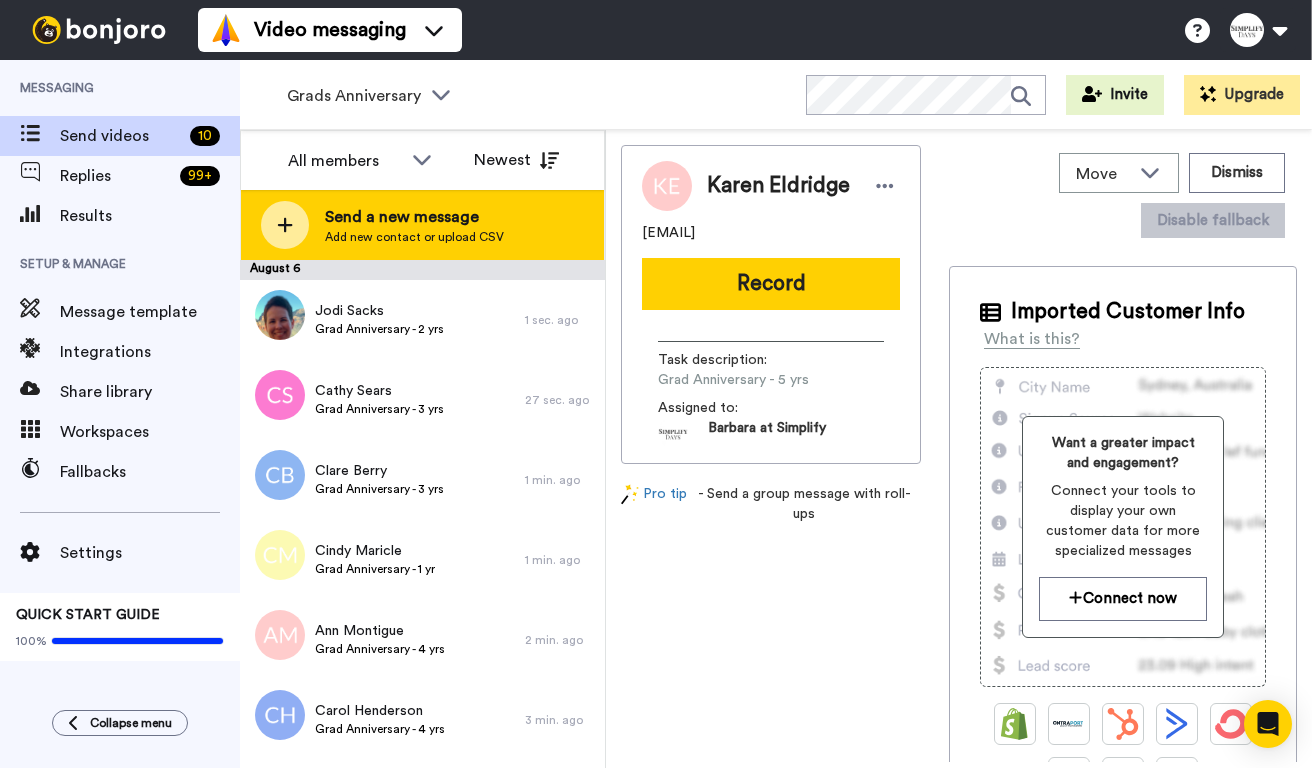 click on "Add new contact or upload CSV" at bounding box center [414, 237] 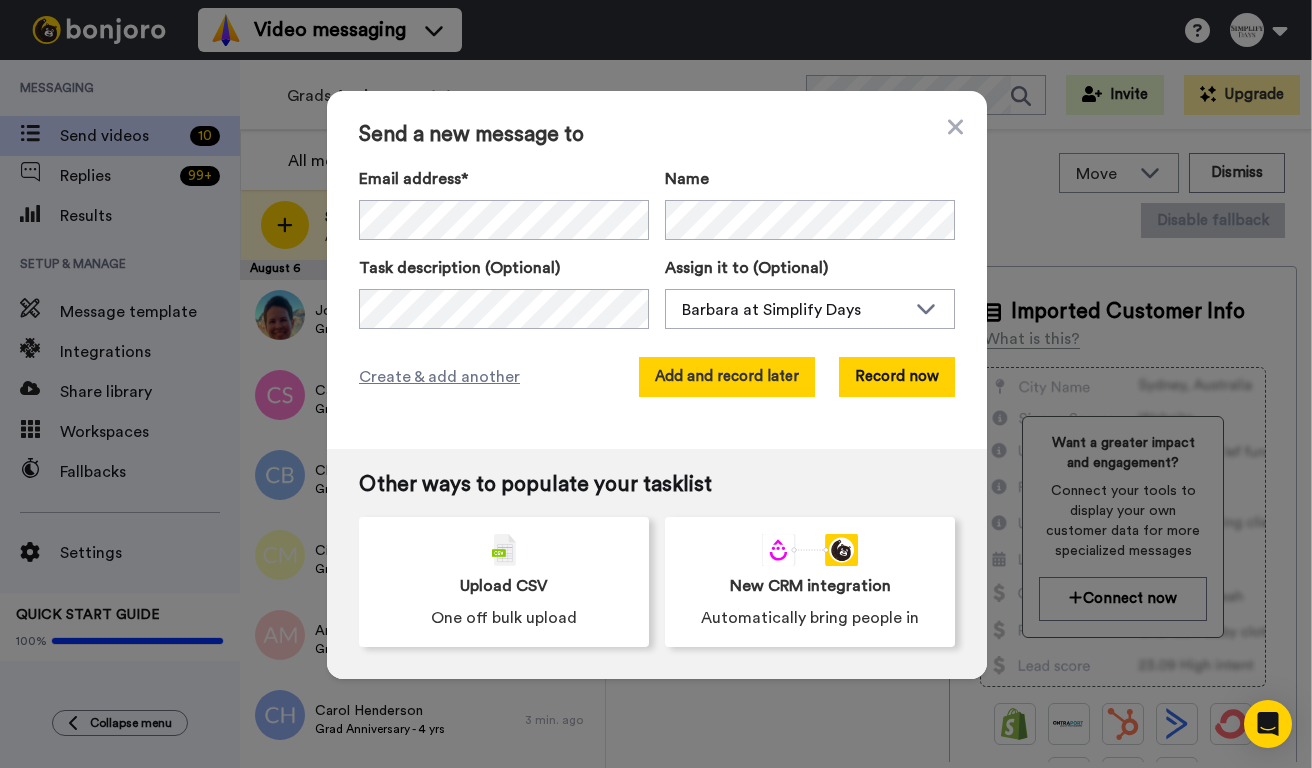 click on "Add and record later" at bounding box center [727, 377] 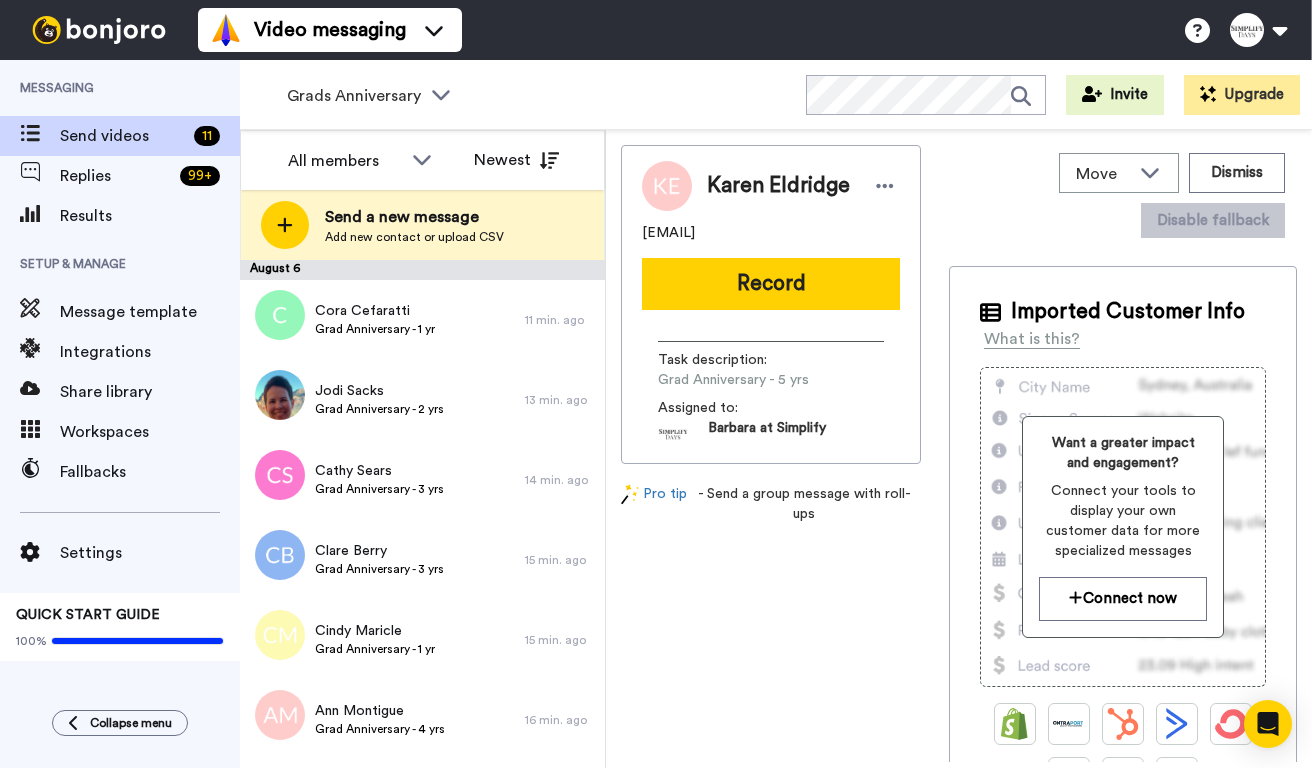 click on "Send a new message" at bounding box center (414, 217) 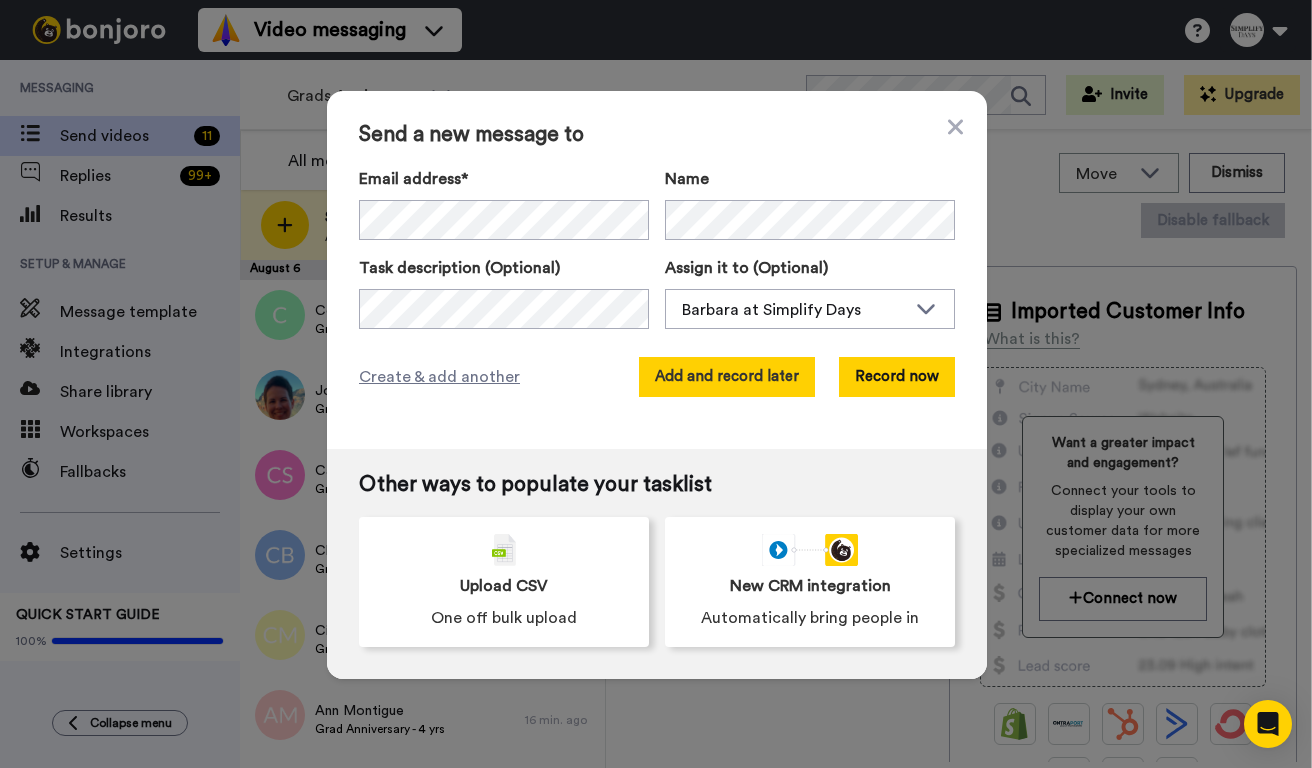 click on "Add and record later" at bounding box center (727, 377) 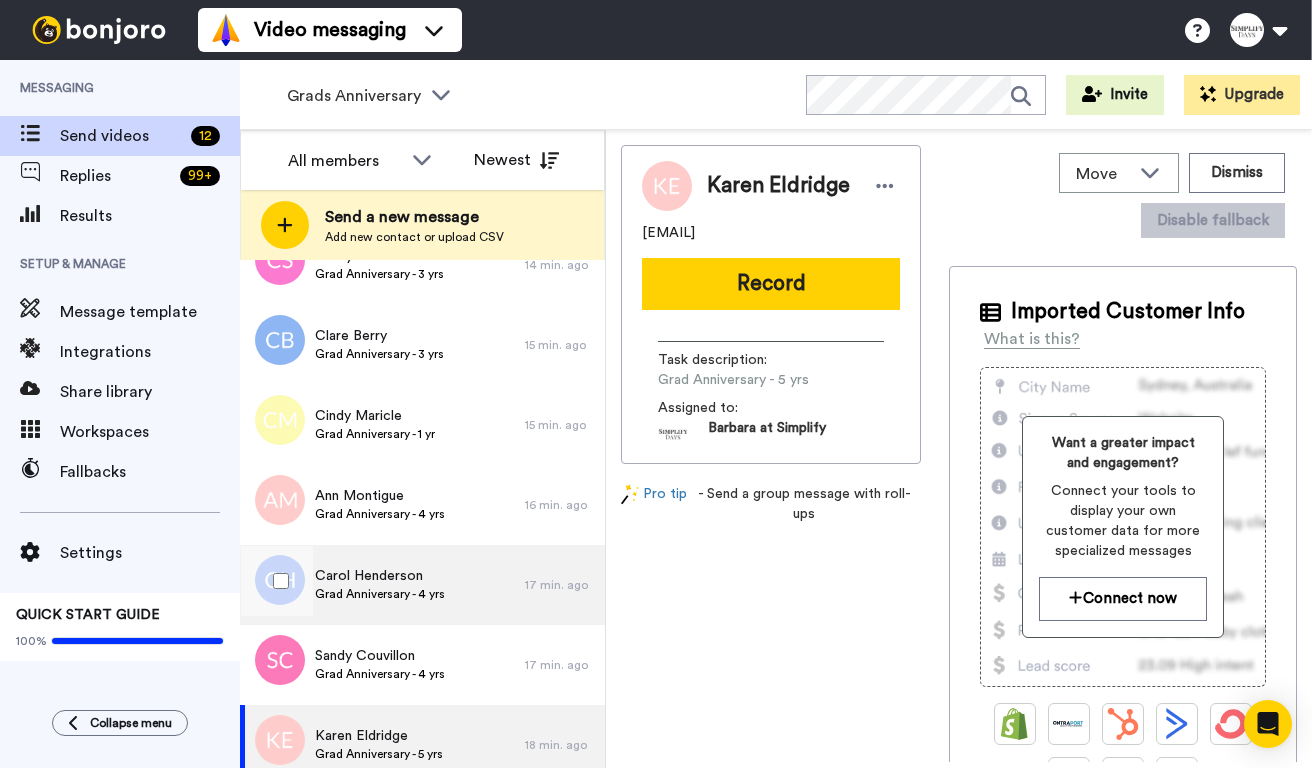 scroll, scrollTop: 312, scrollLeft: 0, axis: vertical 